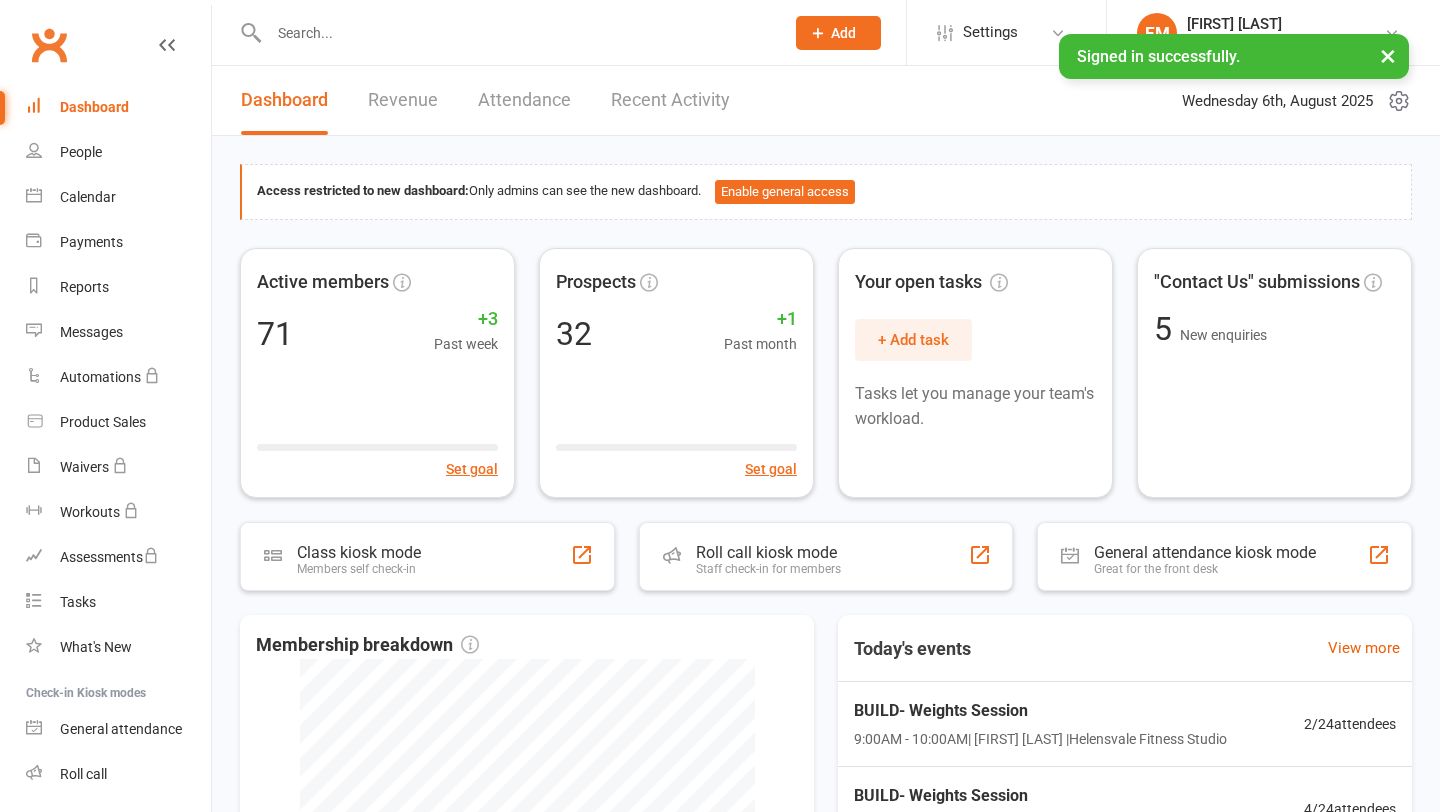 scroll, scrollTop: 0, scrollLeft: 0, axis: both 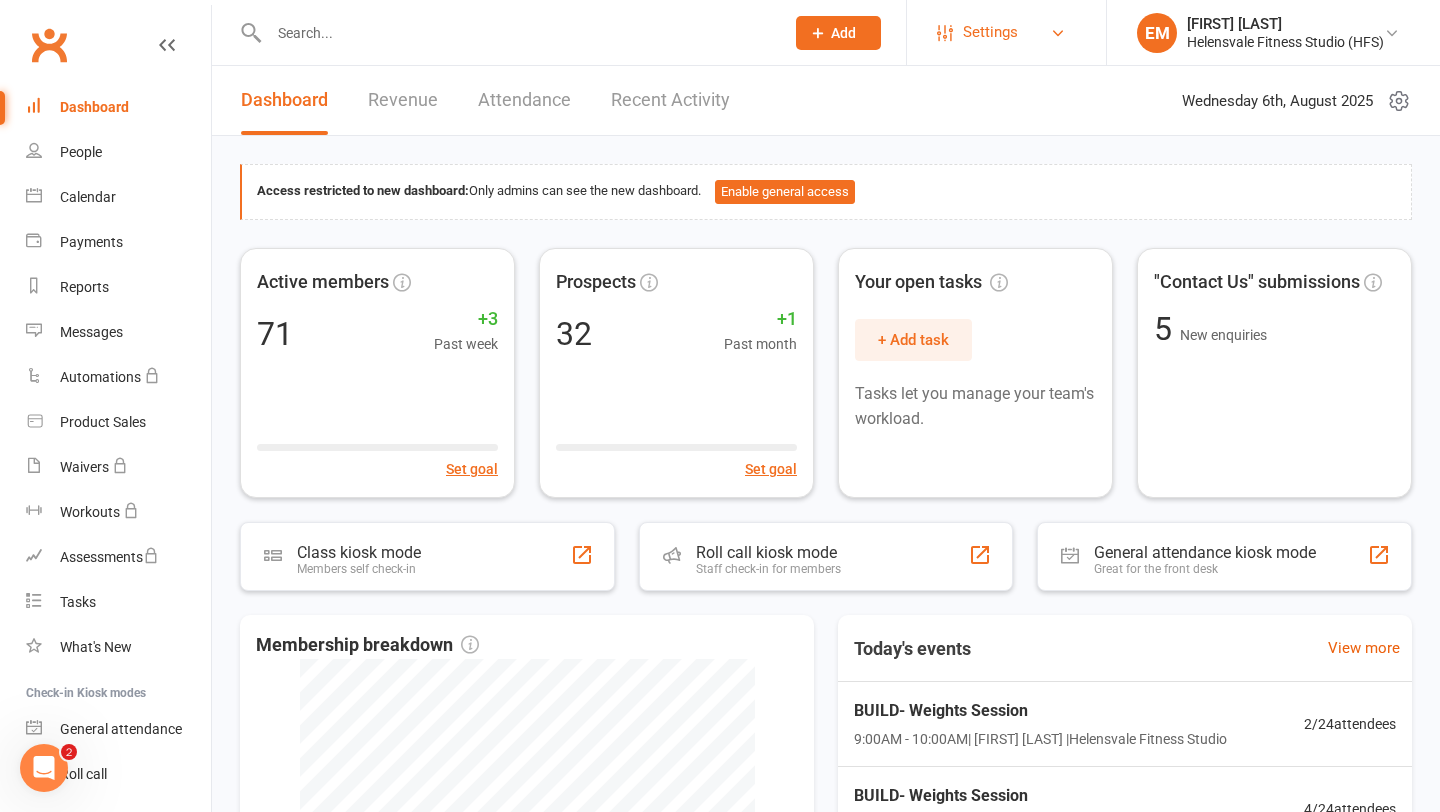 click on "Settings" at bounding box center [1006, 32] 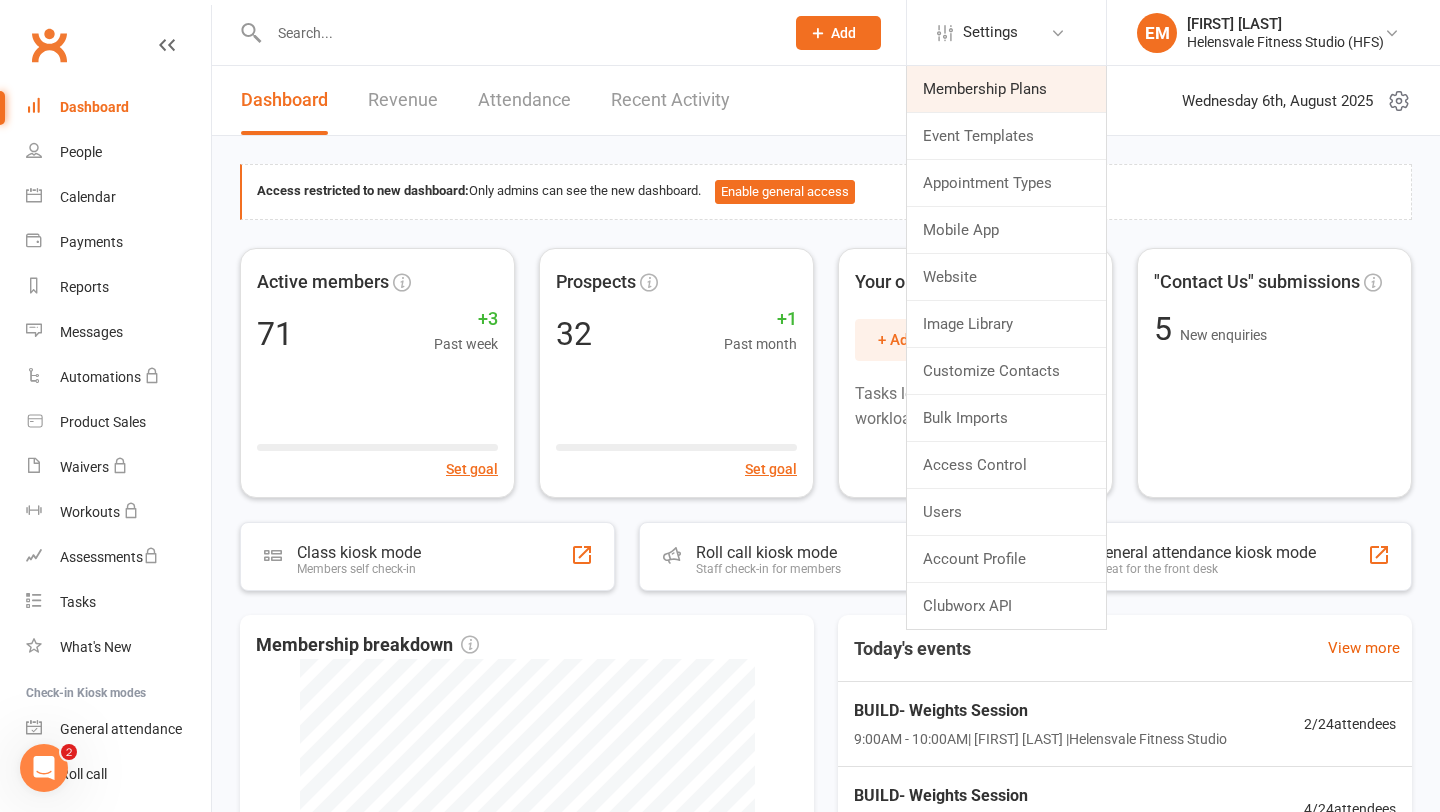 click on "Membership Plans" at bounding box center [1006, 89] 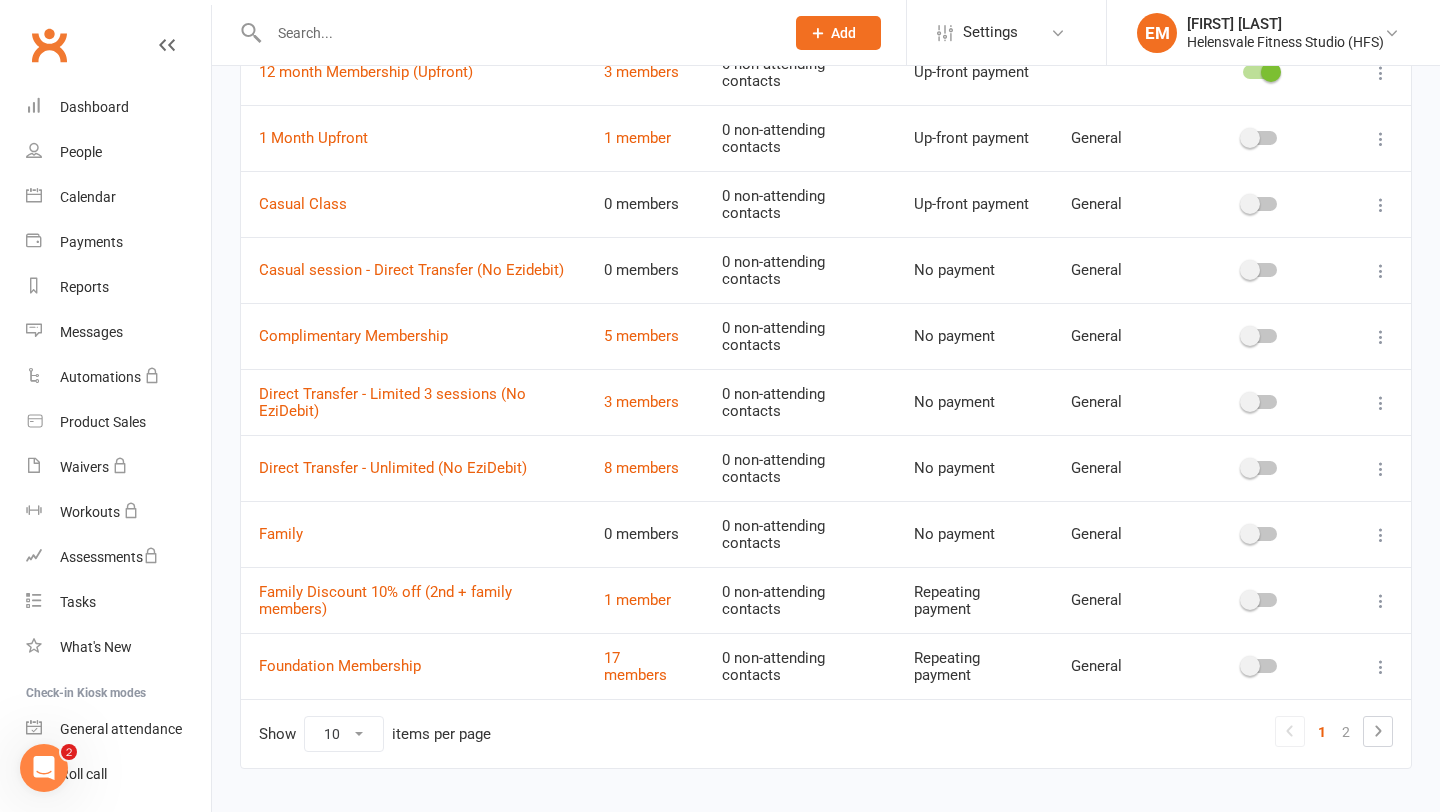 scroll, scrollTop: 276, scrollLeft: 0, axis: vertical 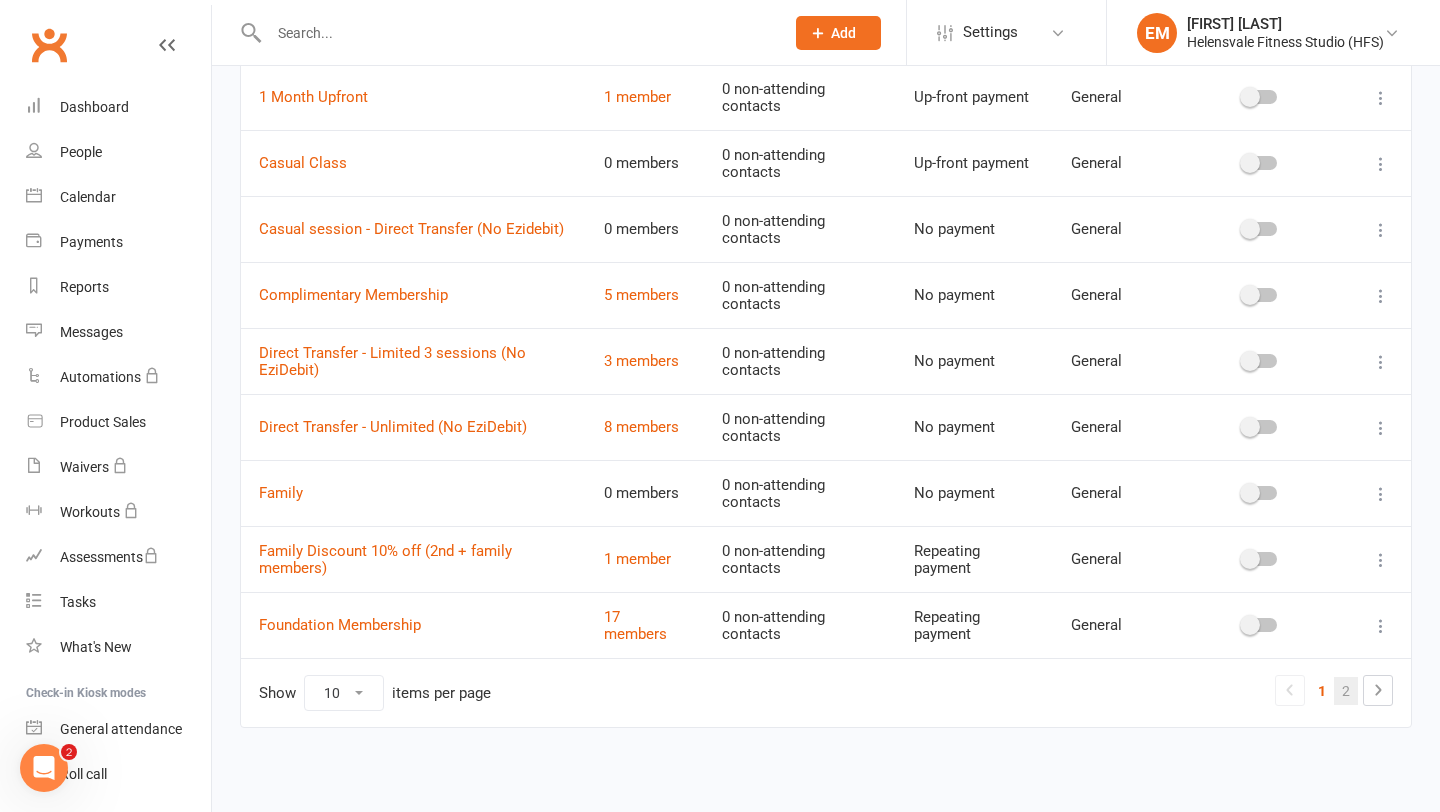 click on "2" at bounding box center (1346, 691) 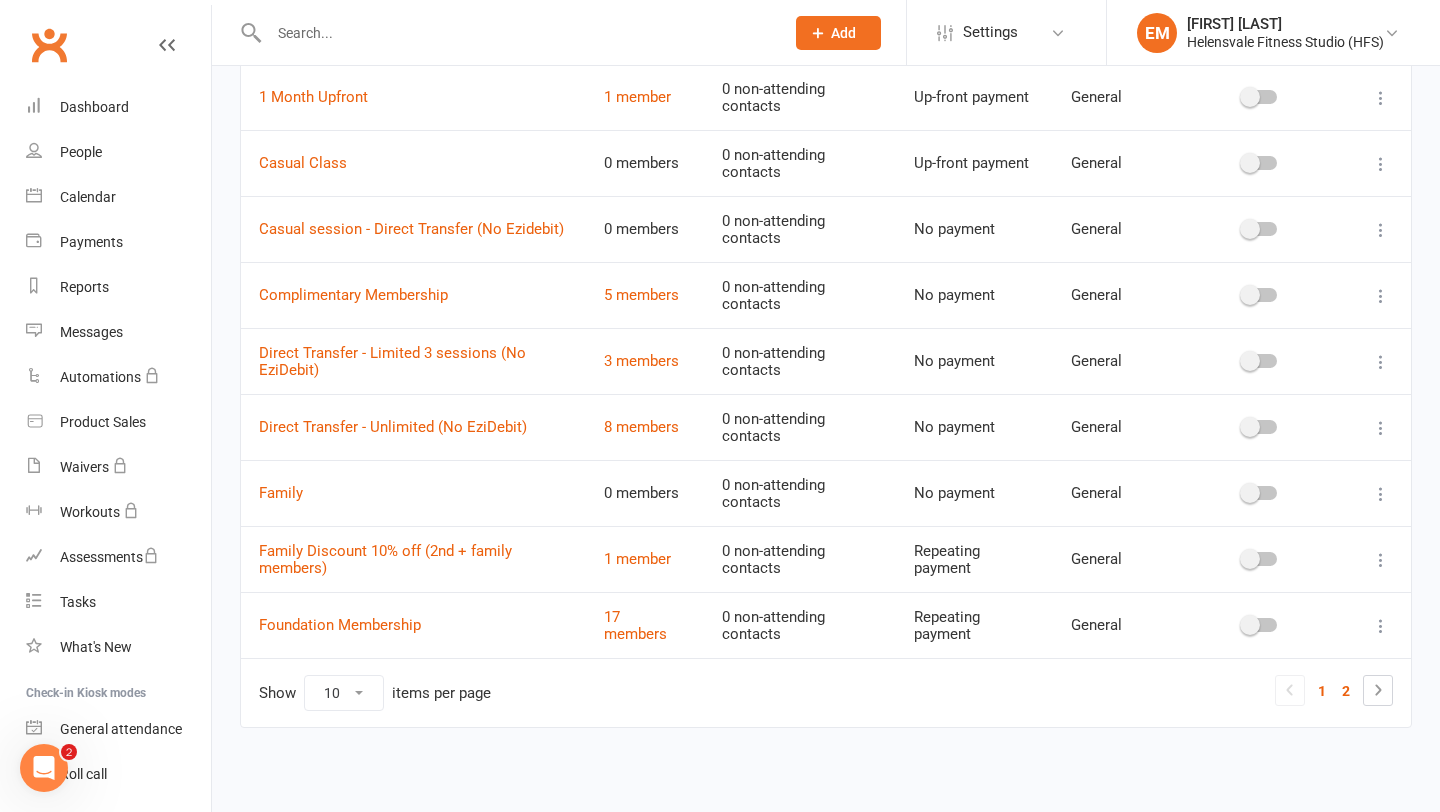 scroll, scrollTop: 151, scrollLeft: 0, axis: vertical 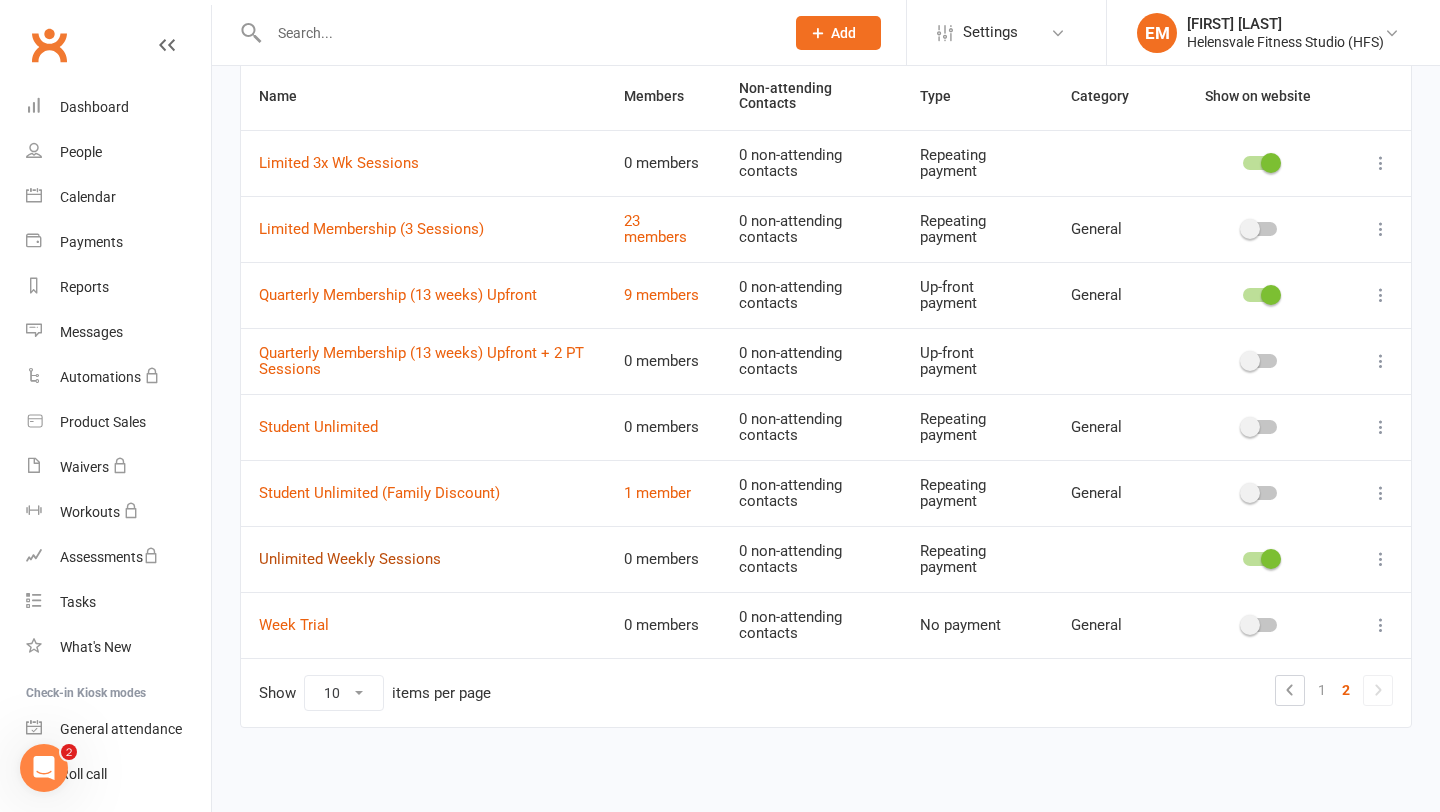 click on "Unlimited Weekly Sessions" at bounding box center [350, 559] 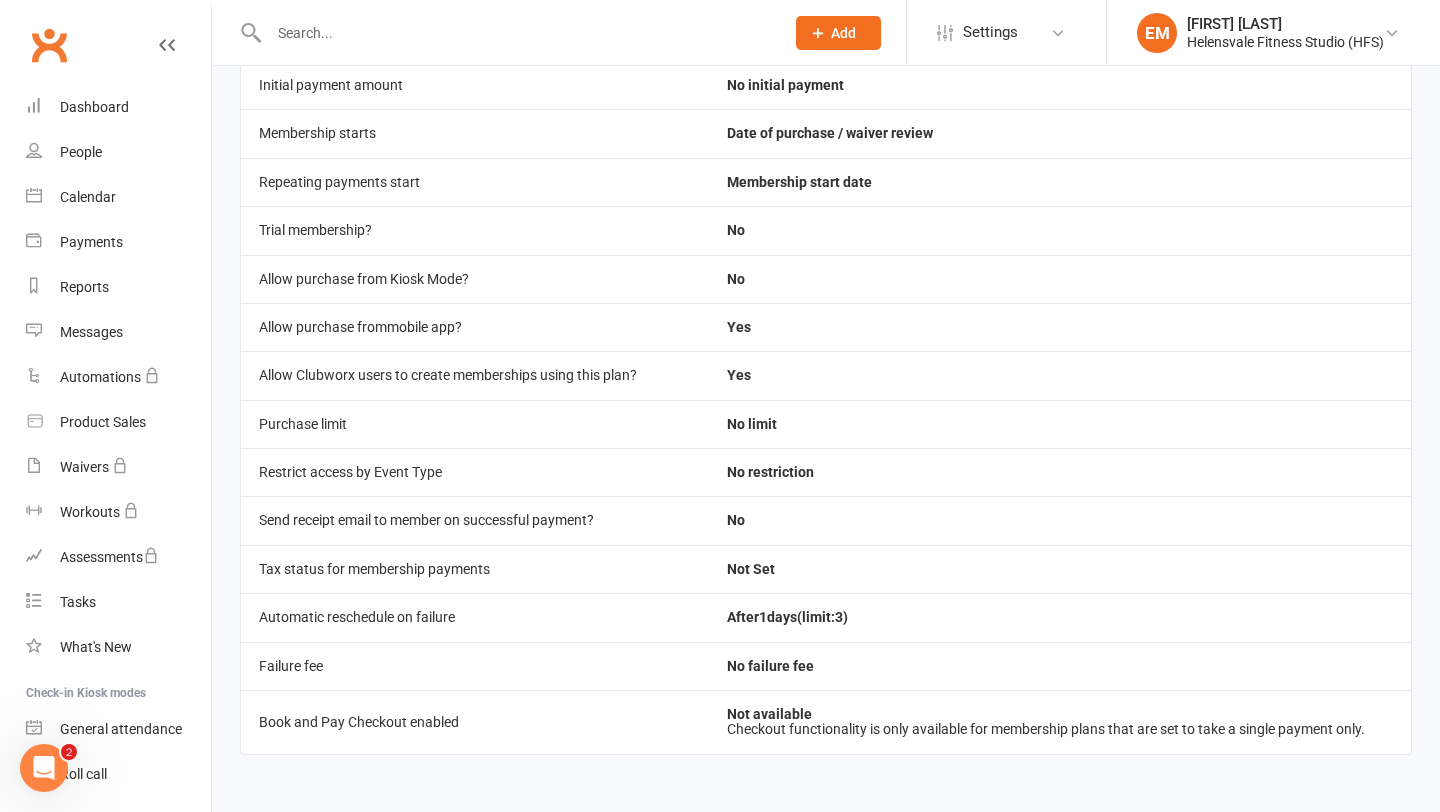 scroll, scrollTop: 0, scrollLeft: 0, axis: both 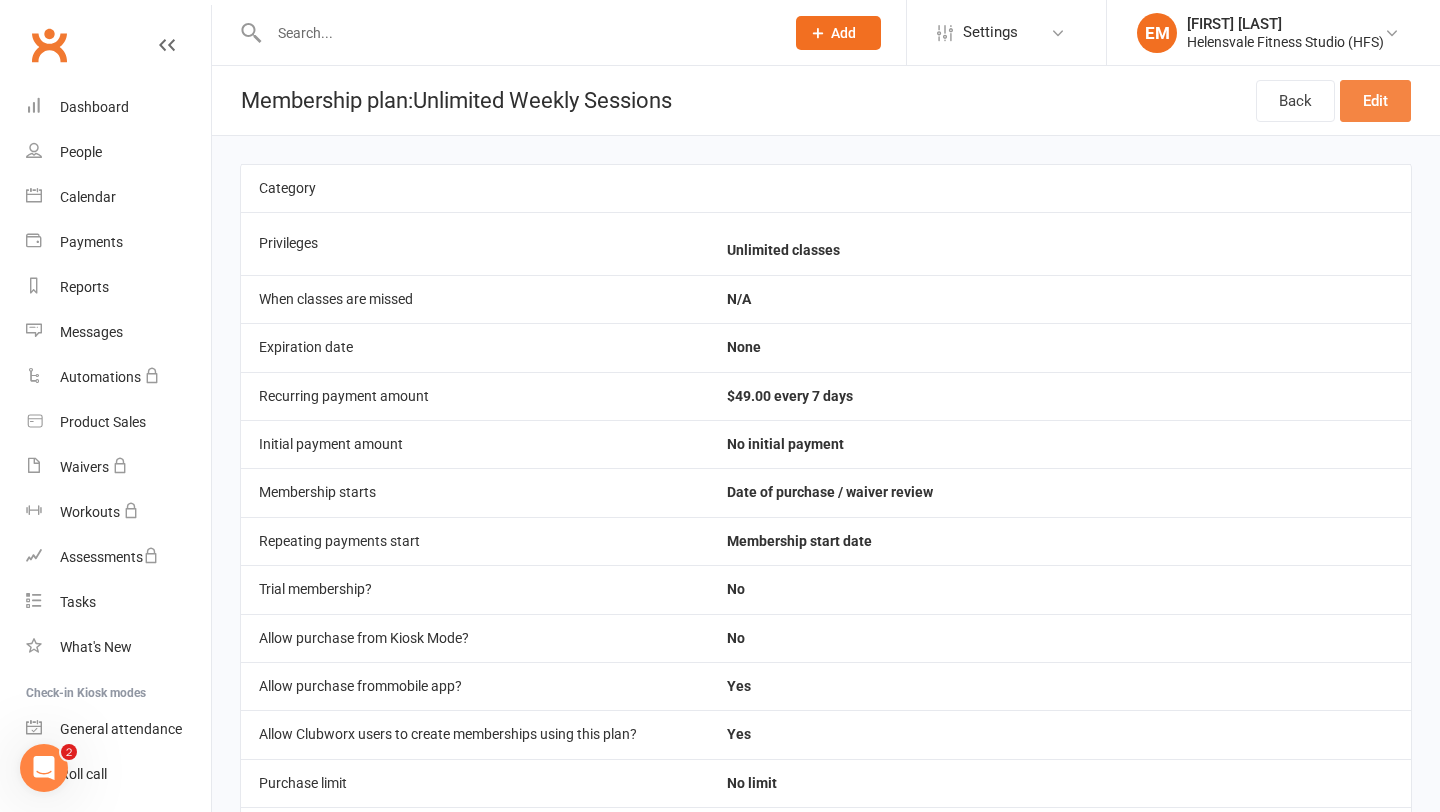 click on "Edit" at bounding box center (1375, 101) 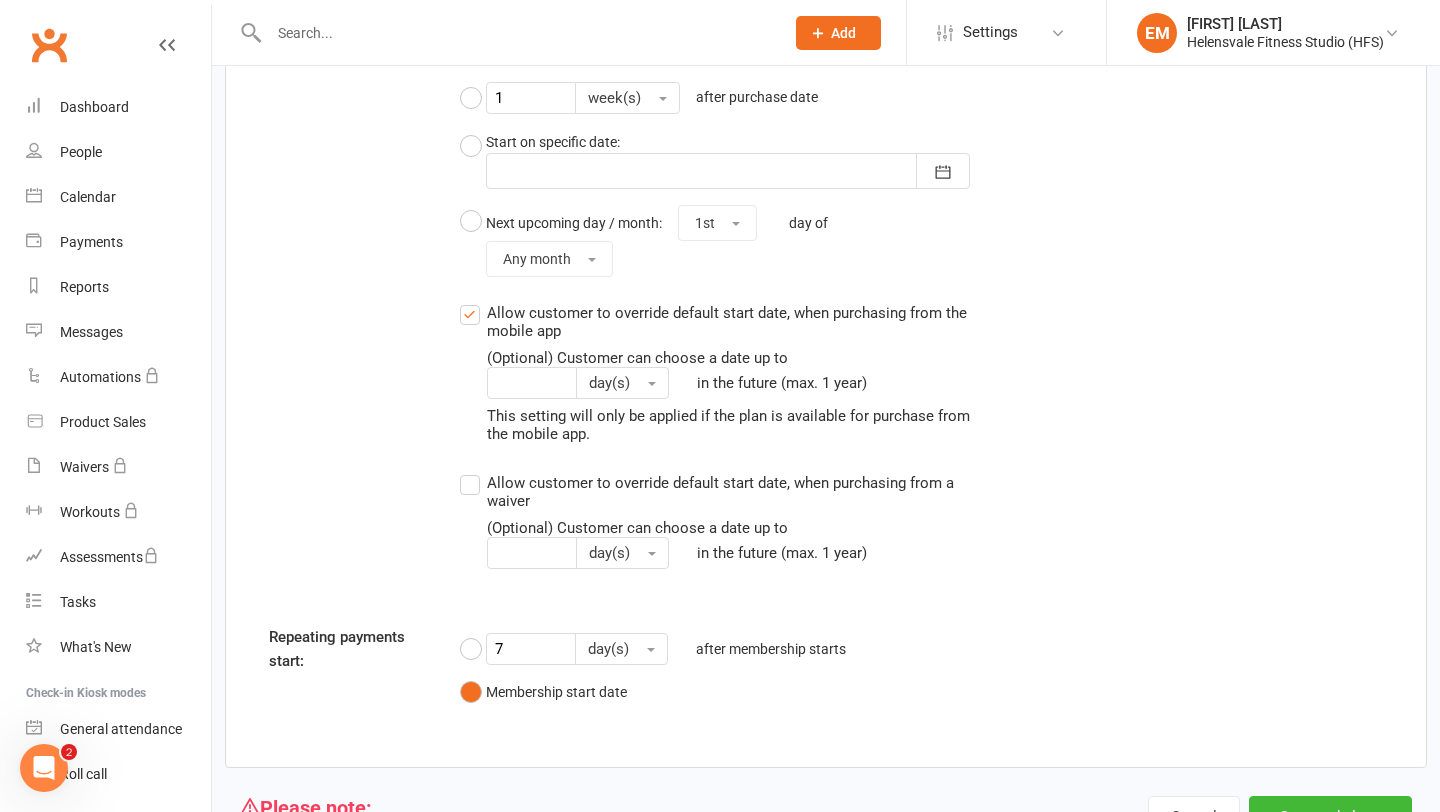 scroll, scrollTop: 1885, scrollLeft: 0, axis: vertical 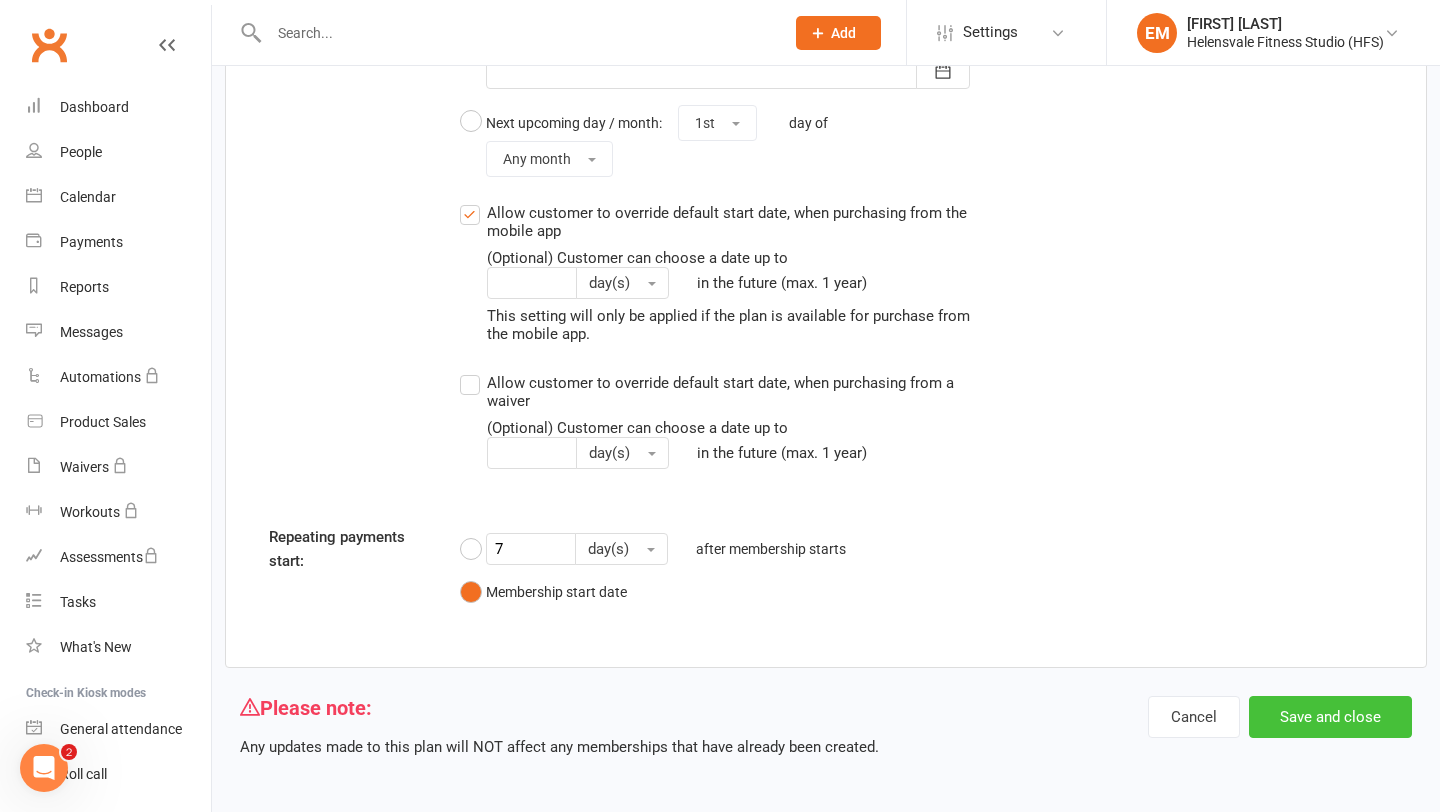 click on "Save and close" at bounding box center [1330, 717] 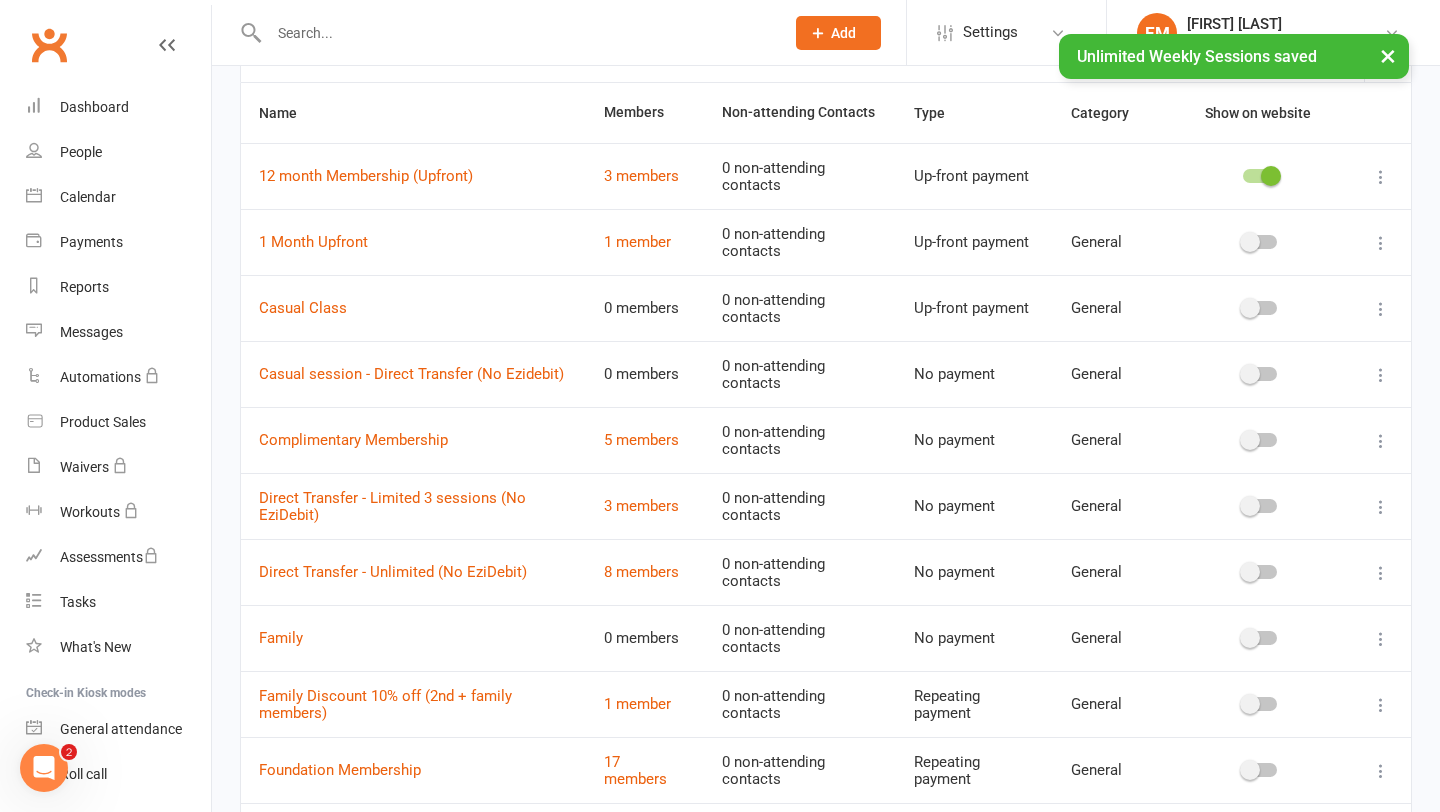 scroll, scrollTop: 185, scrollLeft: 0, axis: vertical 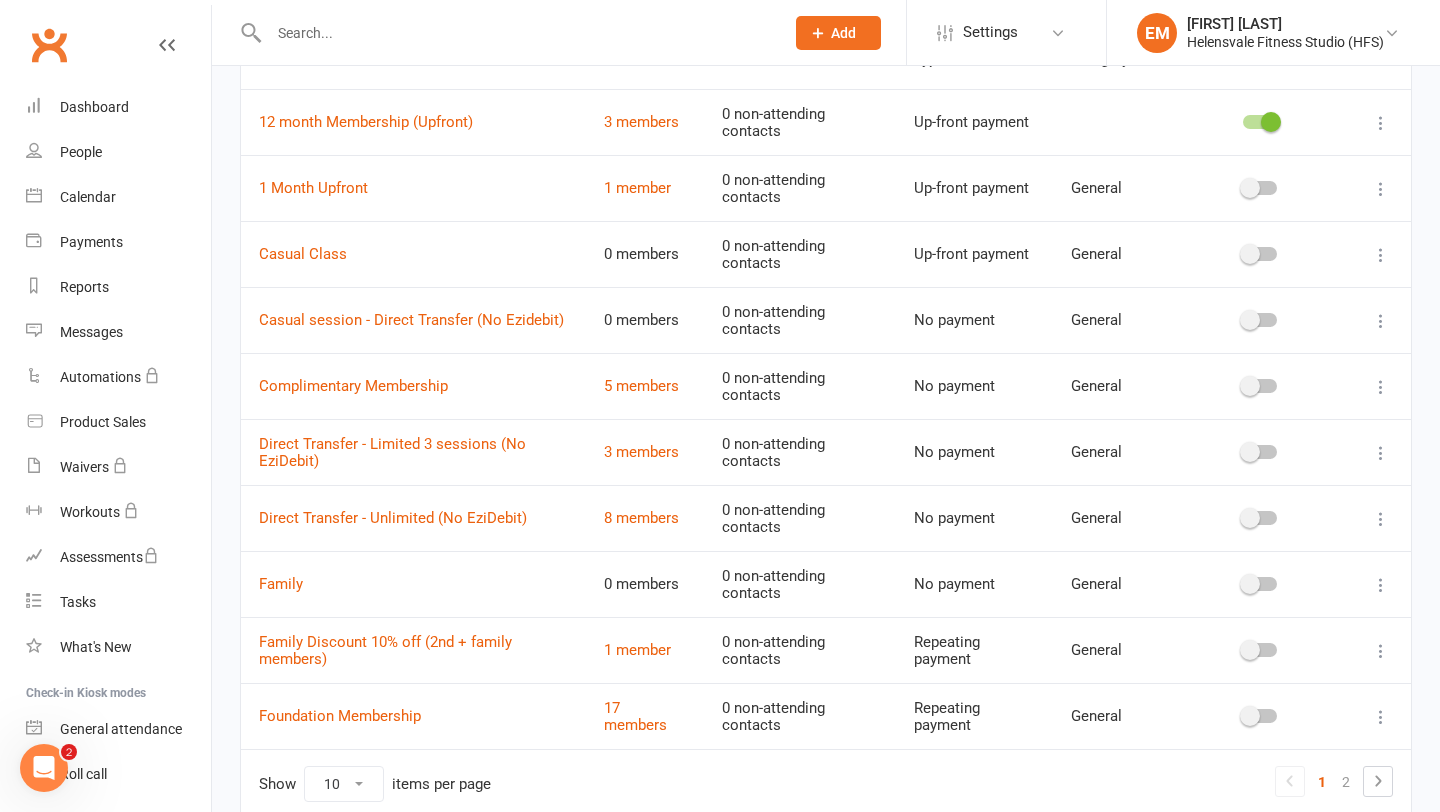 click at bounding box center [1381, 717] 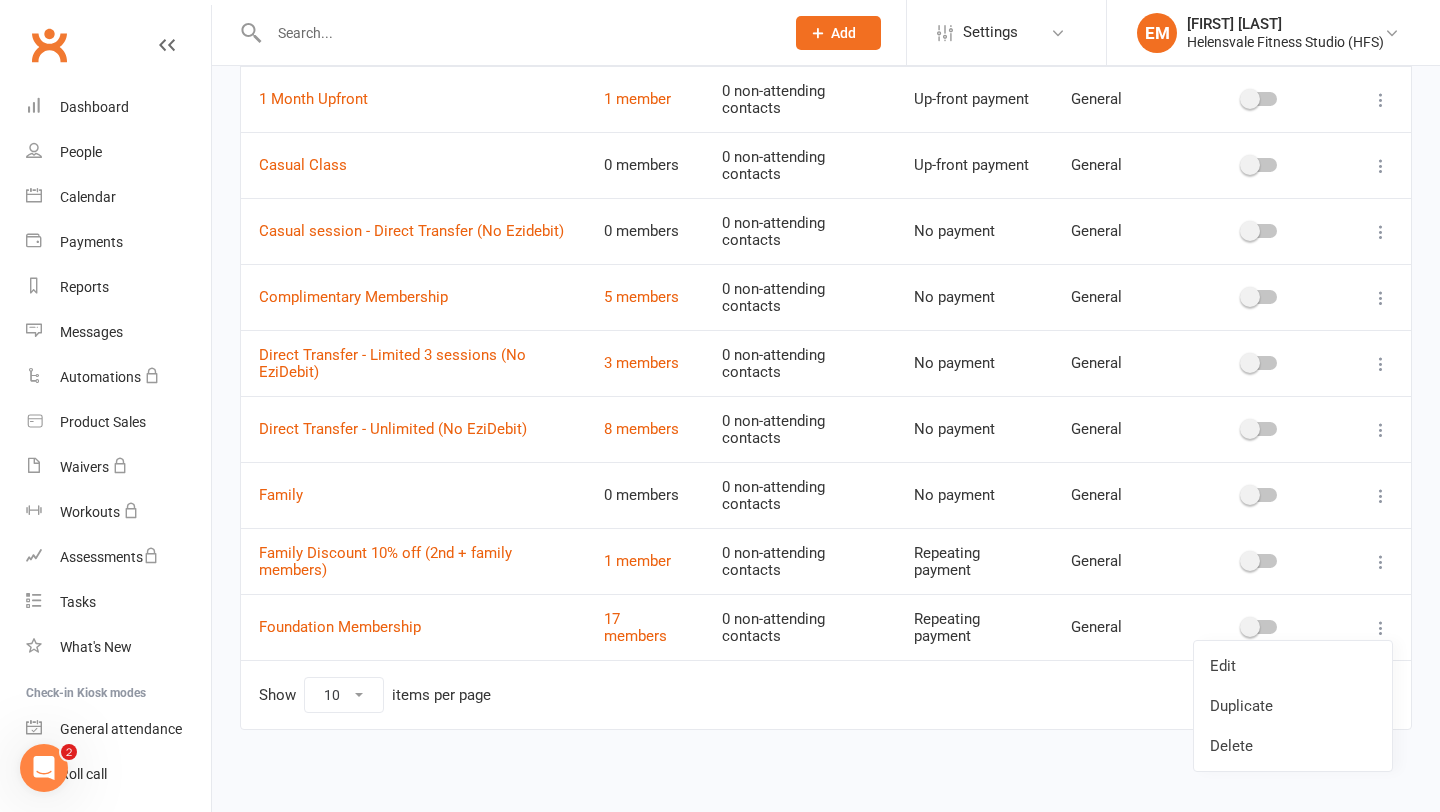 scroll, scrollTop: 276, scrollLeft: 0, axis: vertical 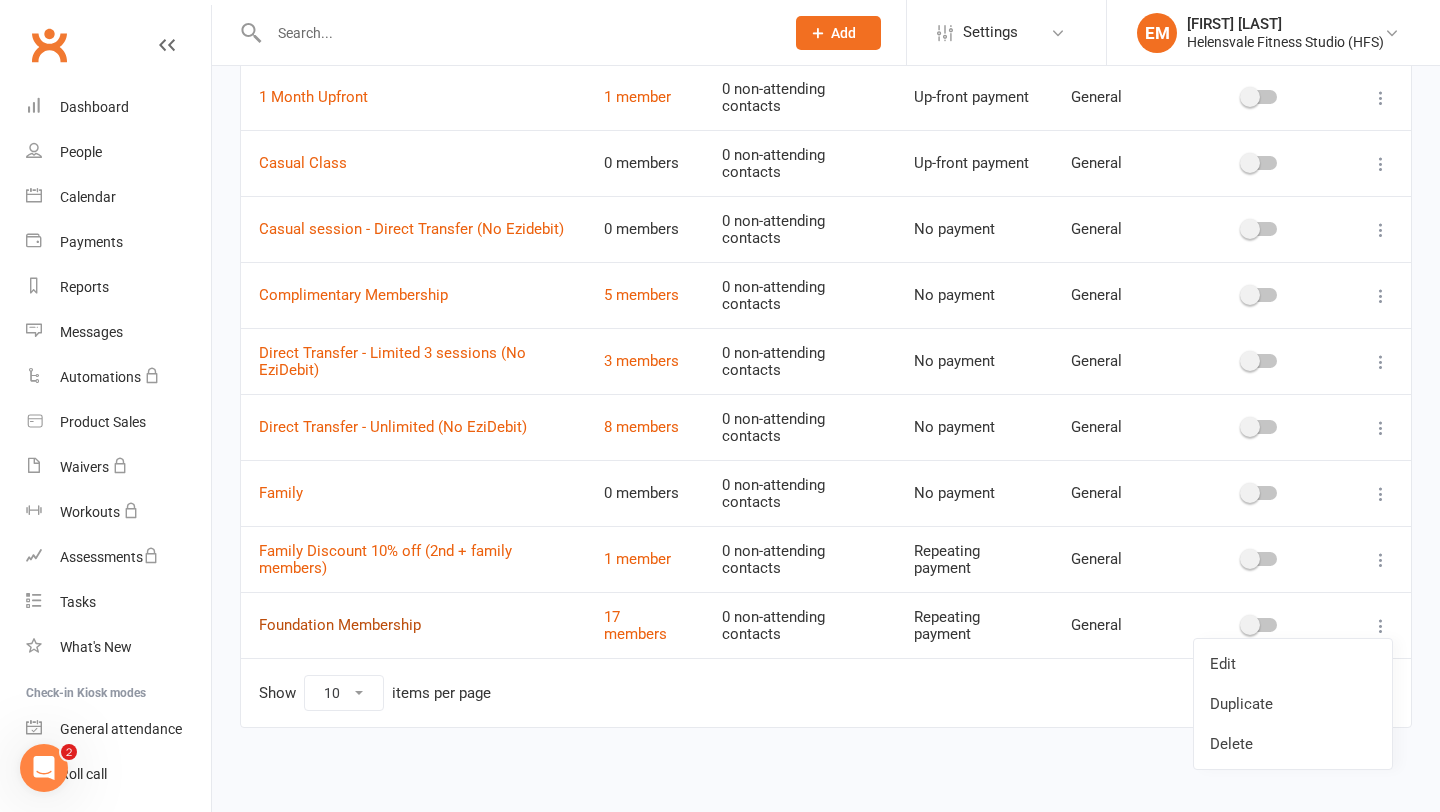 click on "Foundation Membership" at bounding box center (340, 625) 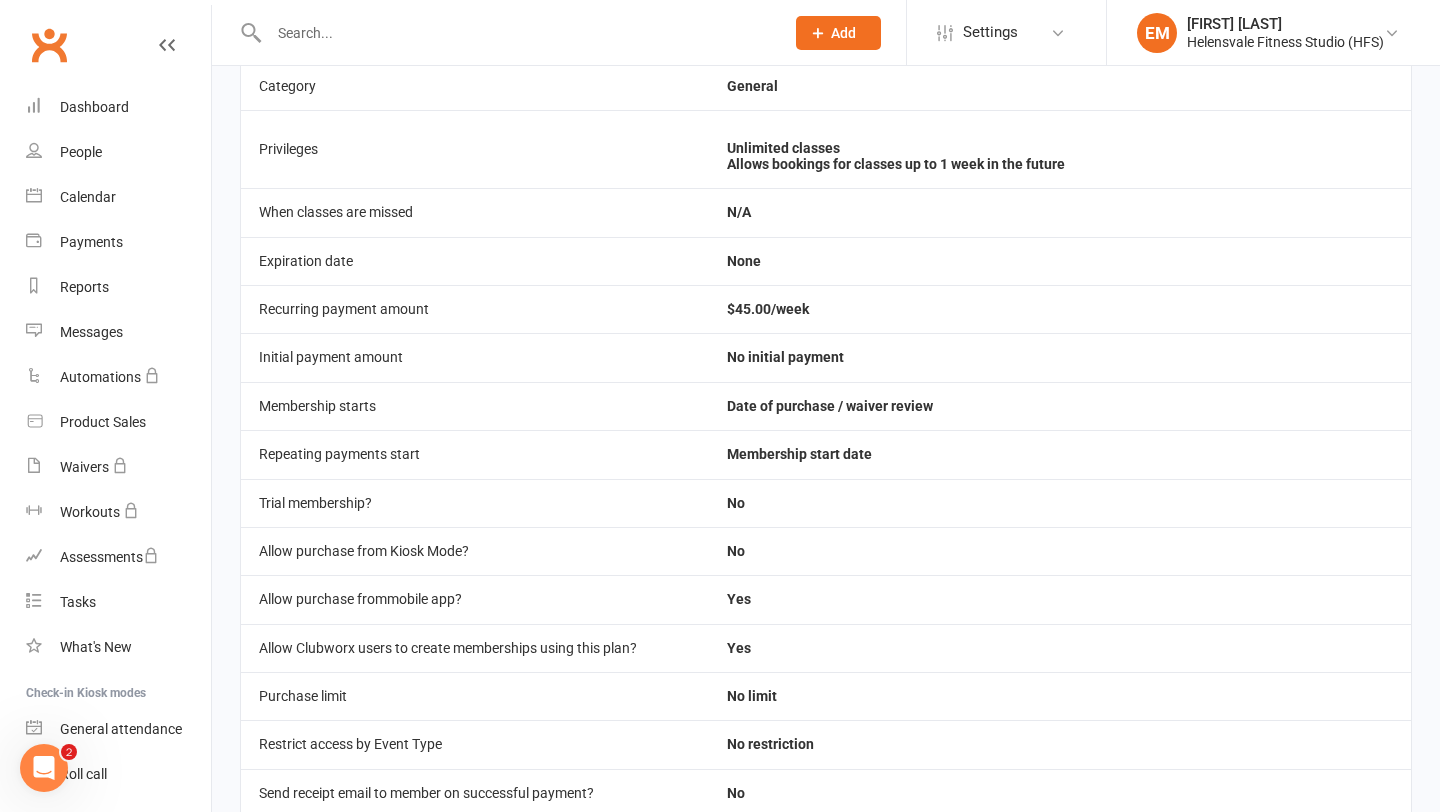 scroll, scrollTop: 0, scrollLeft: 0, axis: both 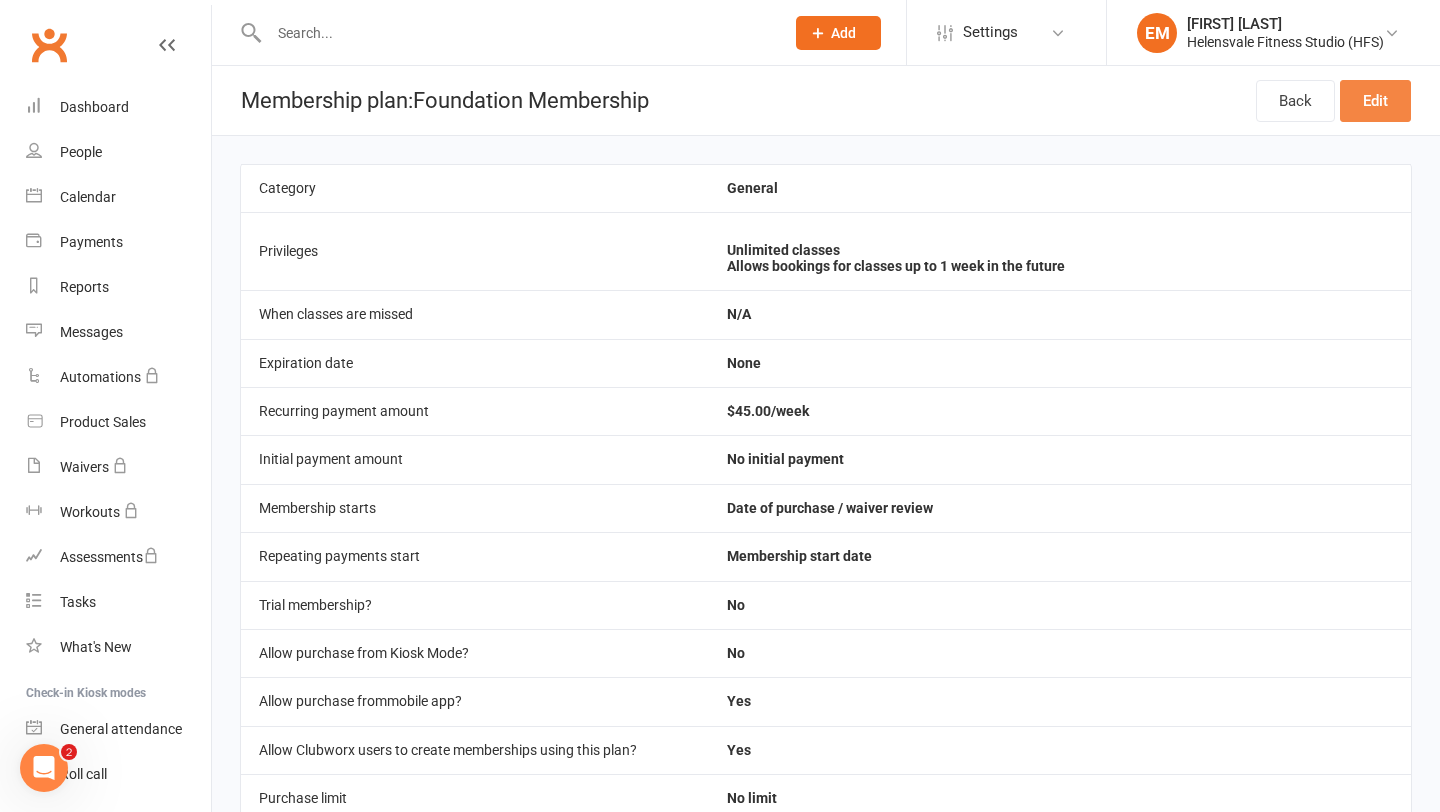 click on "Edit" at bounding box center (1375, 101) 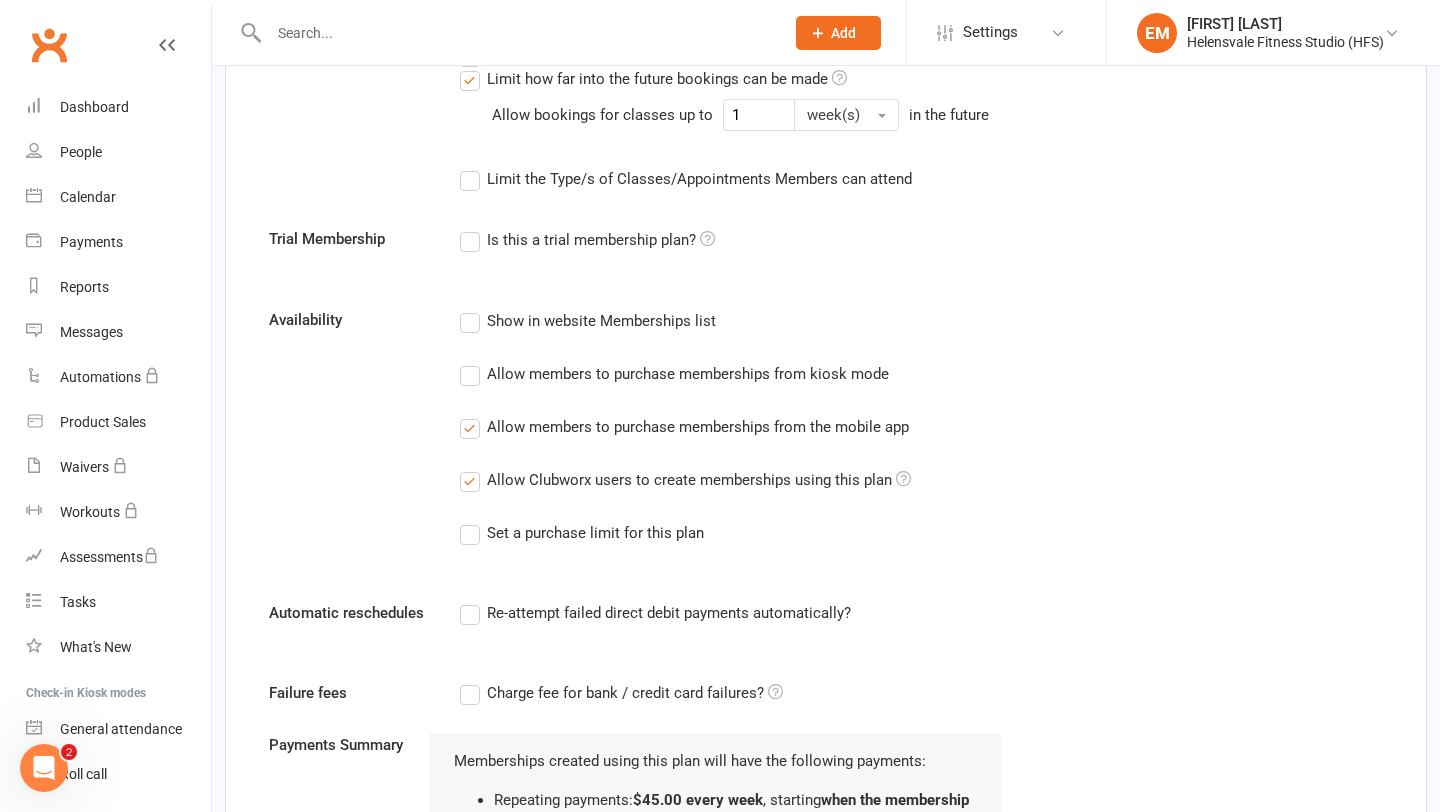 scroll, scrollTop: 827, scrollLeft: 0, axis: vertical 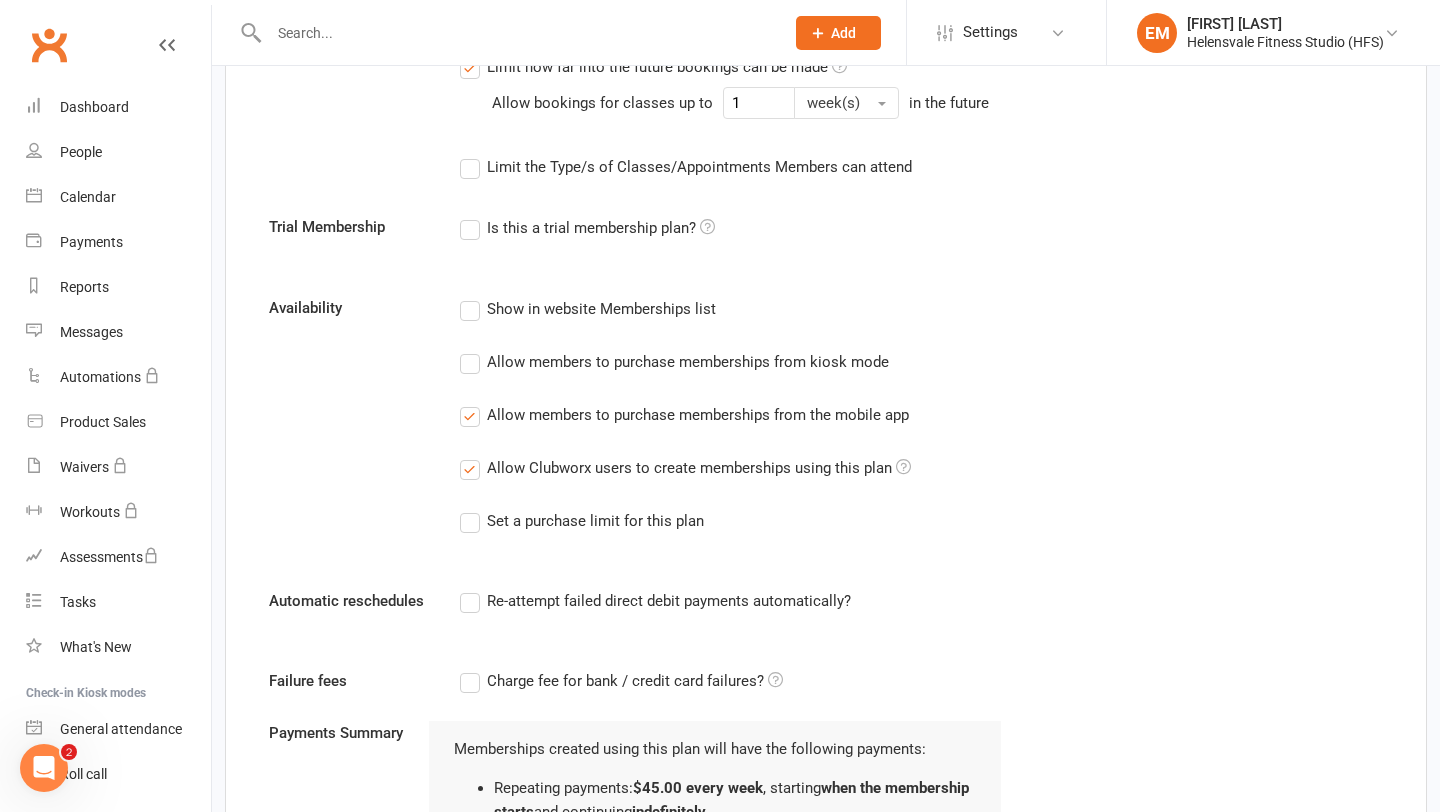 click on "Allow members to purchase memberships from the mobile app" at bounding box center (684, 415) 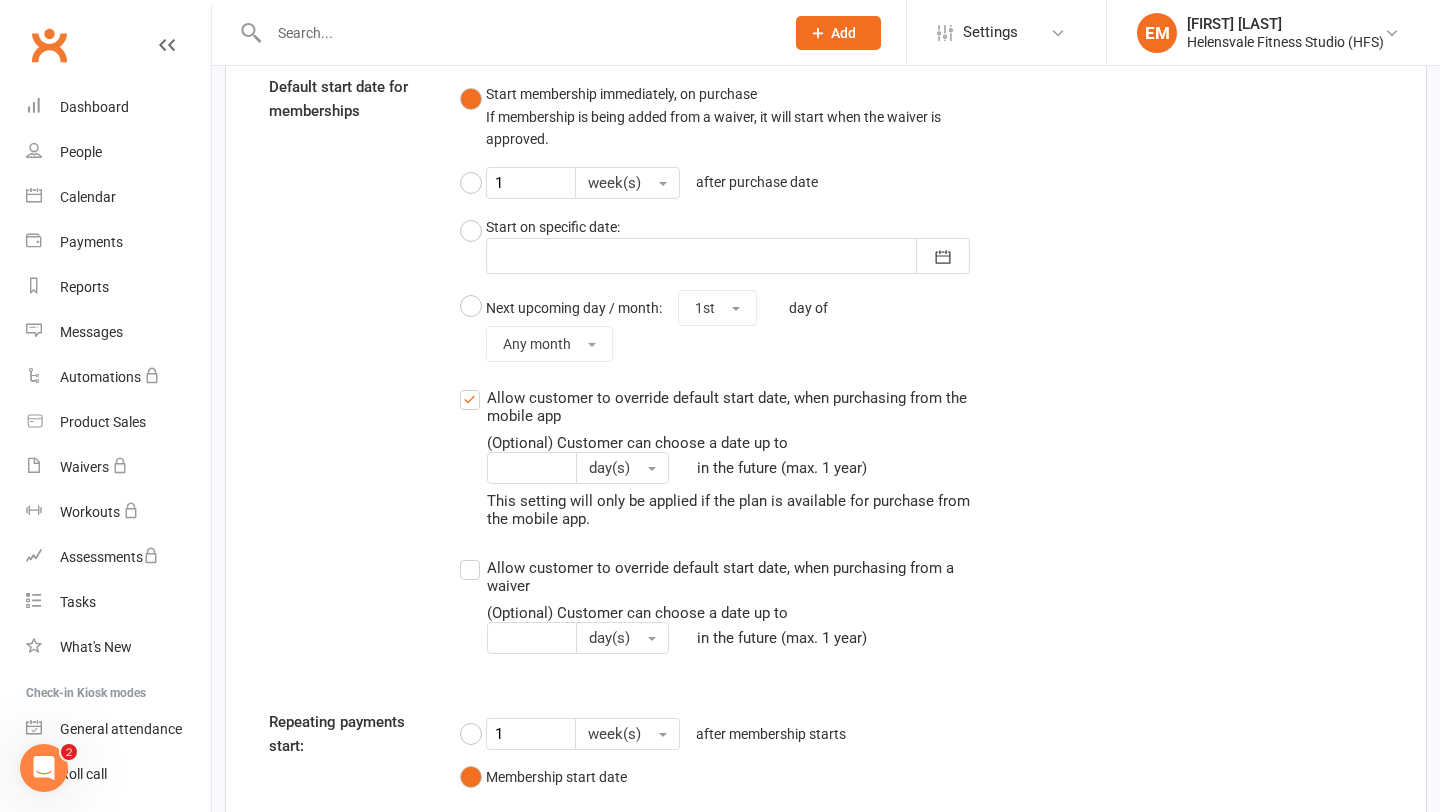 scroll, scrollTop: 1836, scrollLeft: 0, axis: vertical 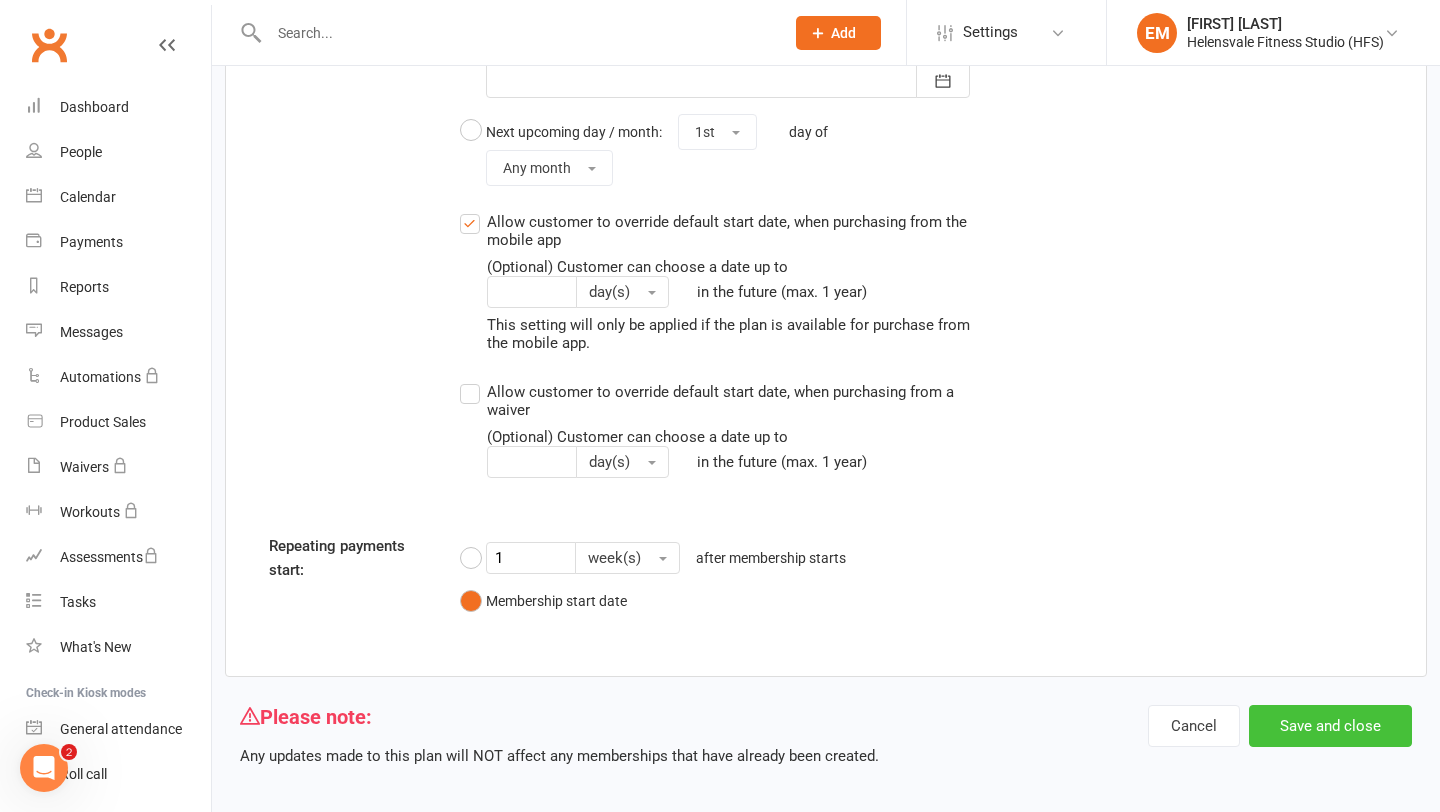 click on "Save and close" at bounding box center (1330, 726) 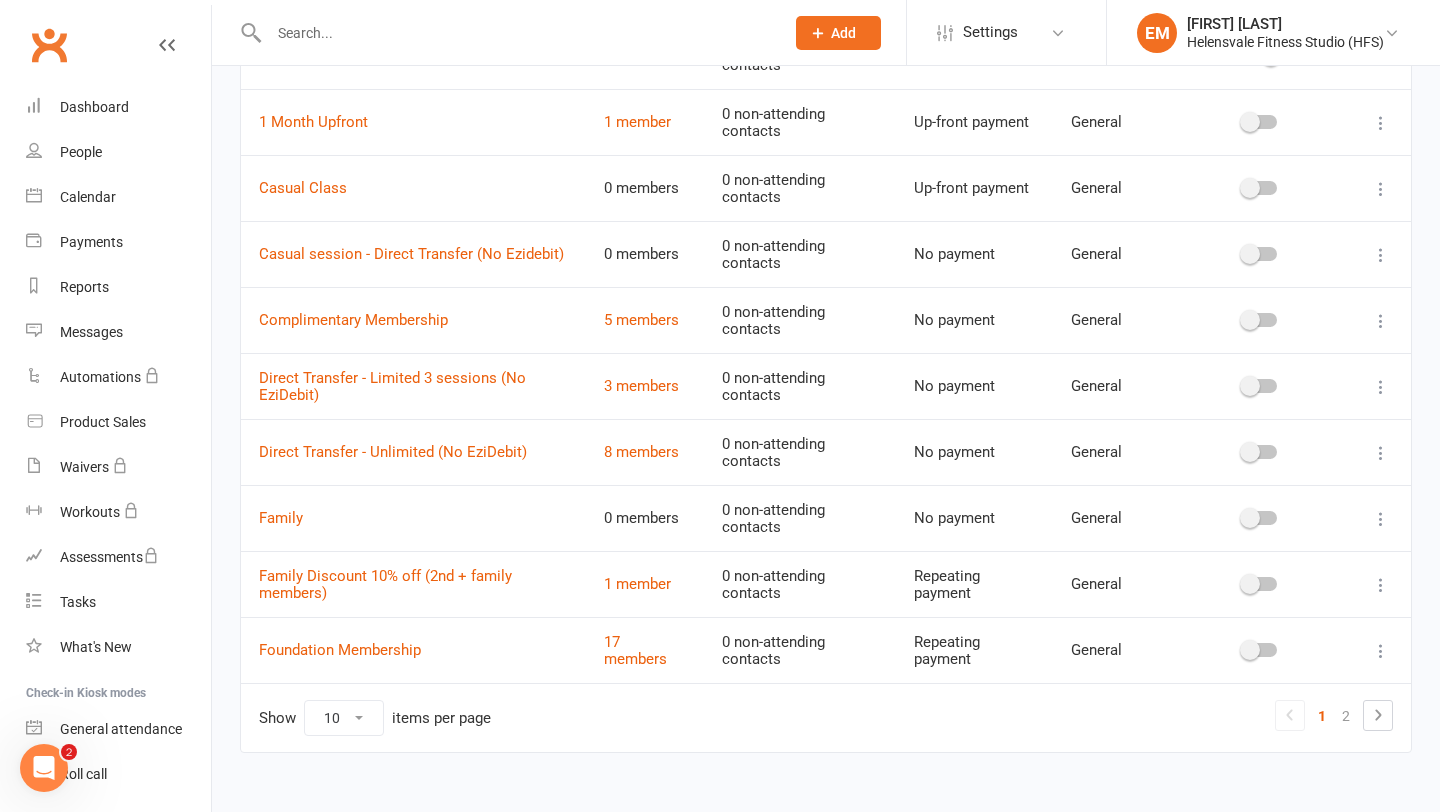 scroll, scrollTop: 276, scrollLeft: 0, axis: vertical 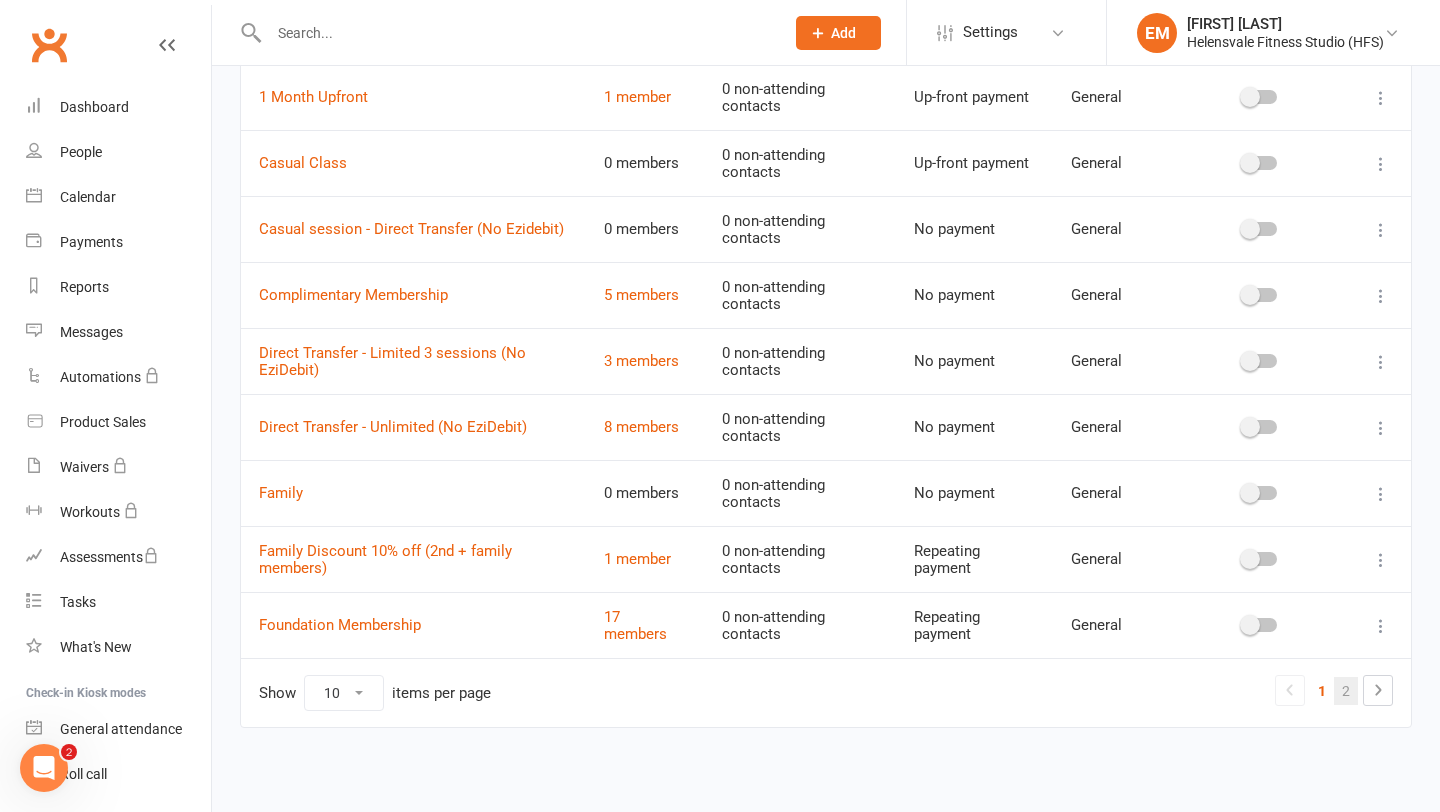 click on "2" at bounding box center [1346, 691] 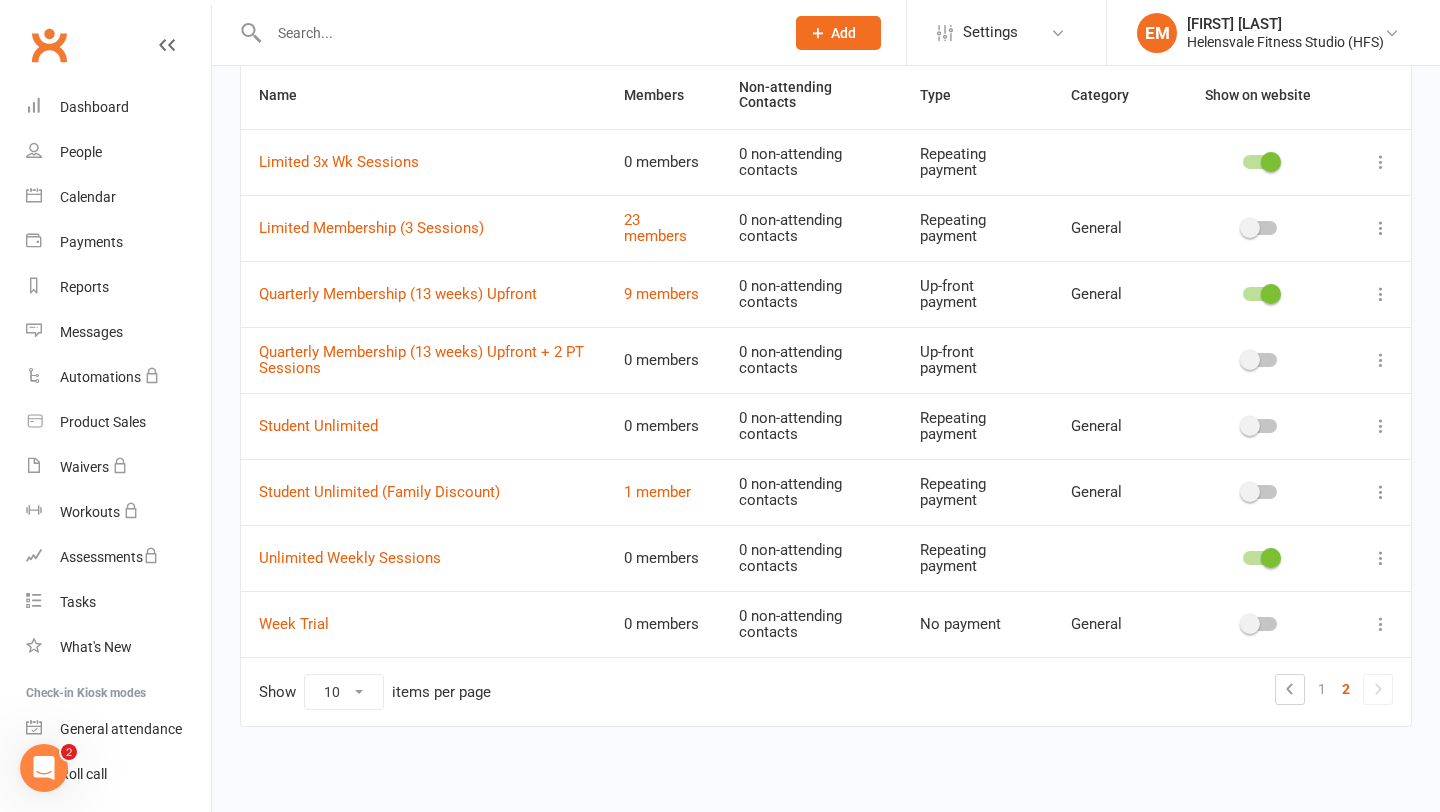 scroll, scrollTop: 151, scrollLeft: 0, axis: vertical 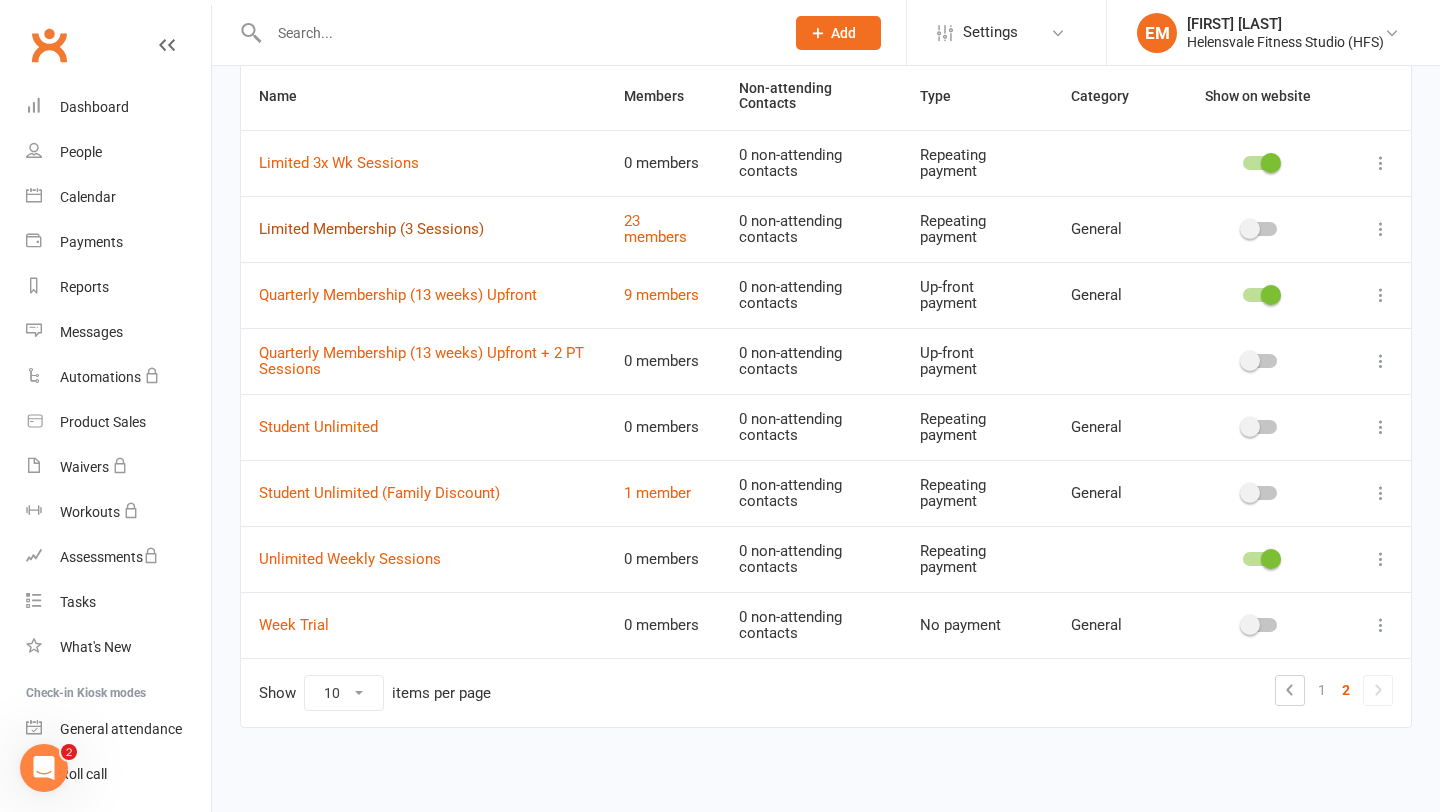 click on "Limited Membership (3 Sessions)" at bounding box center [371, 229] 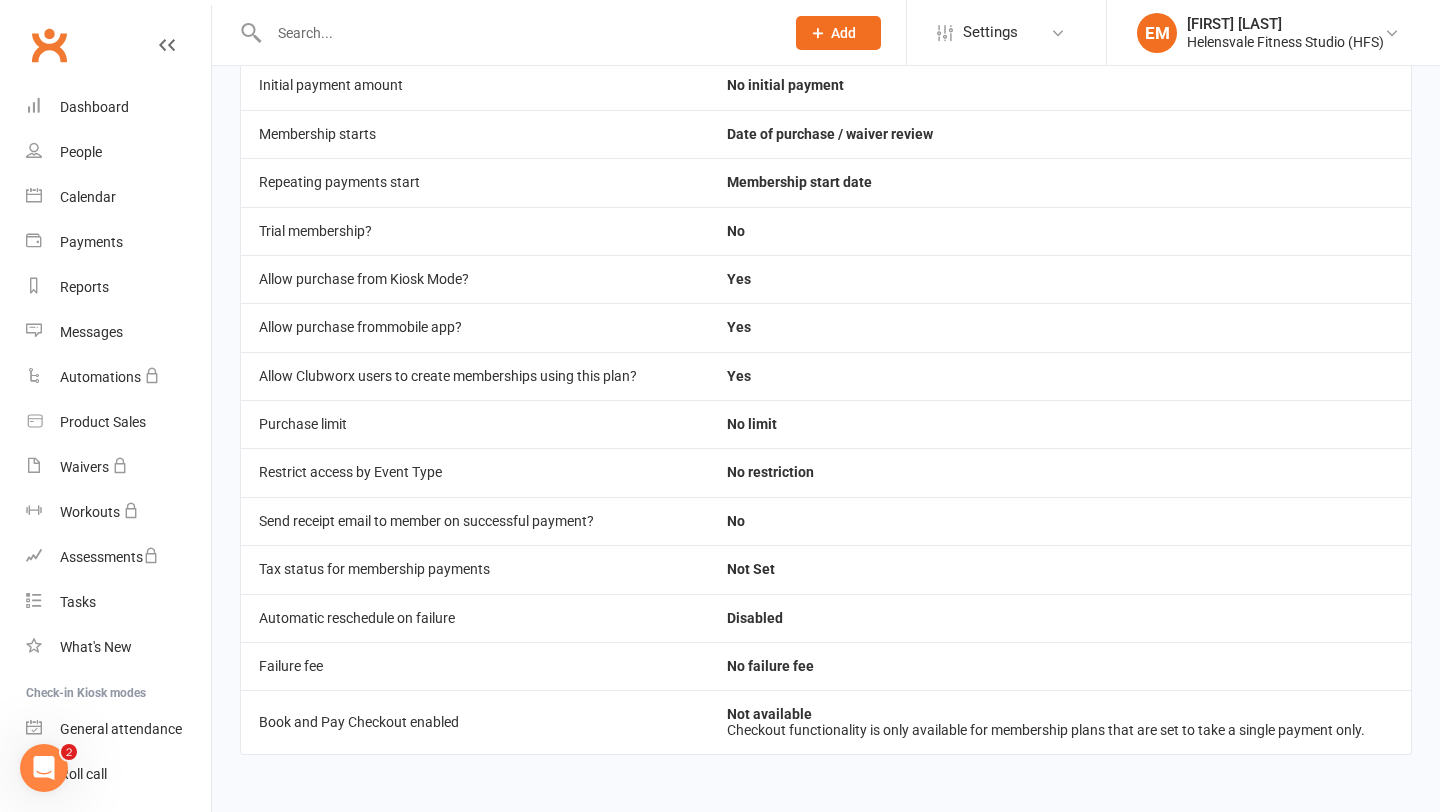 scroll, scrollTop: 0, scrollLeft: 0, axis: both 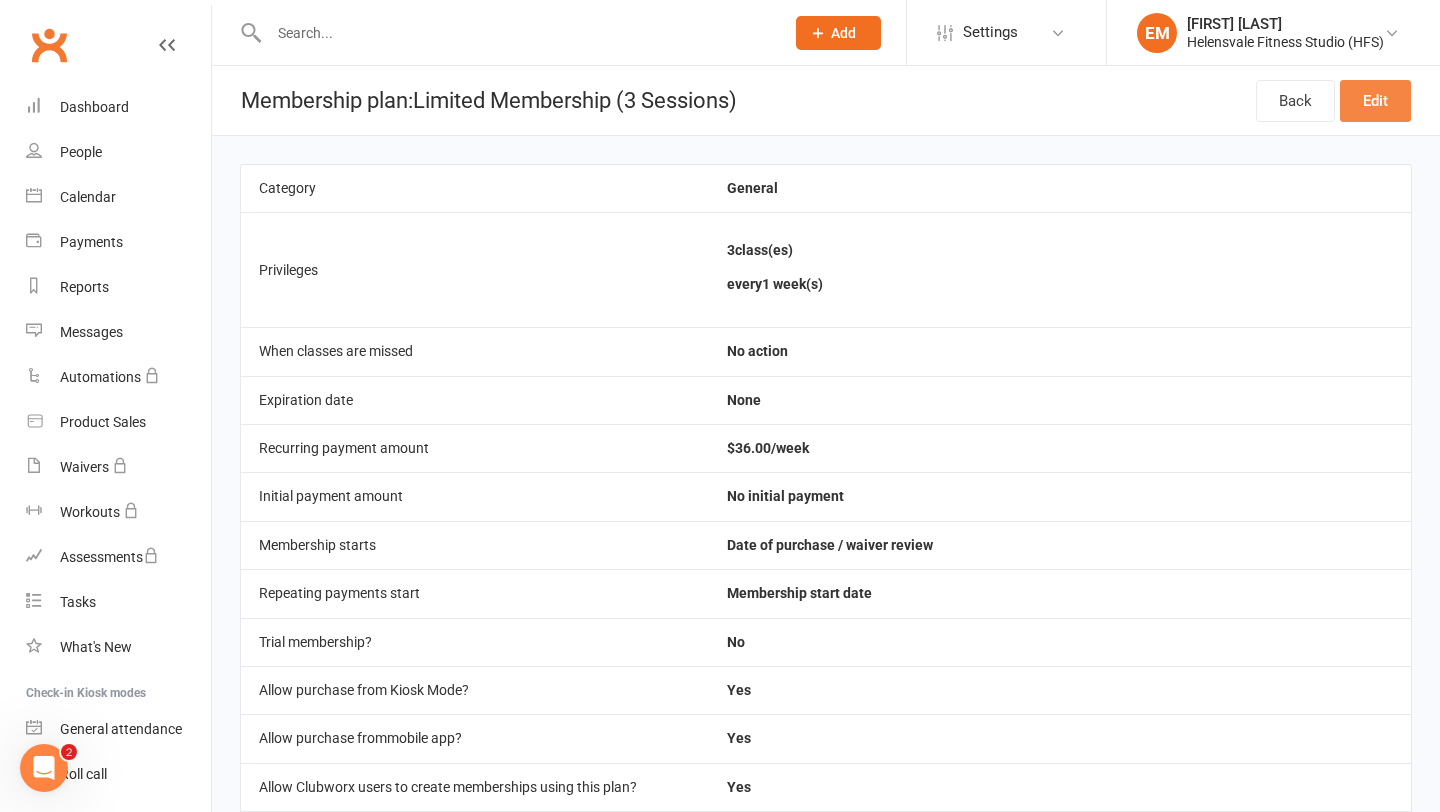 click on "Edit" at bounding box center (1375, 101) 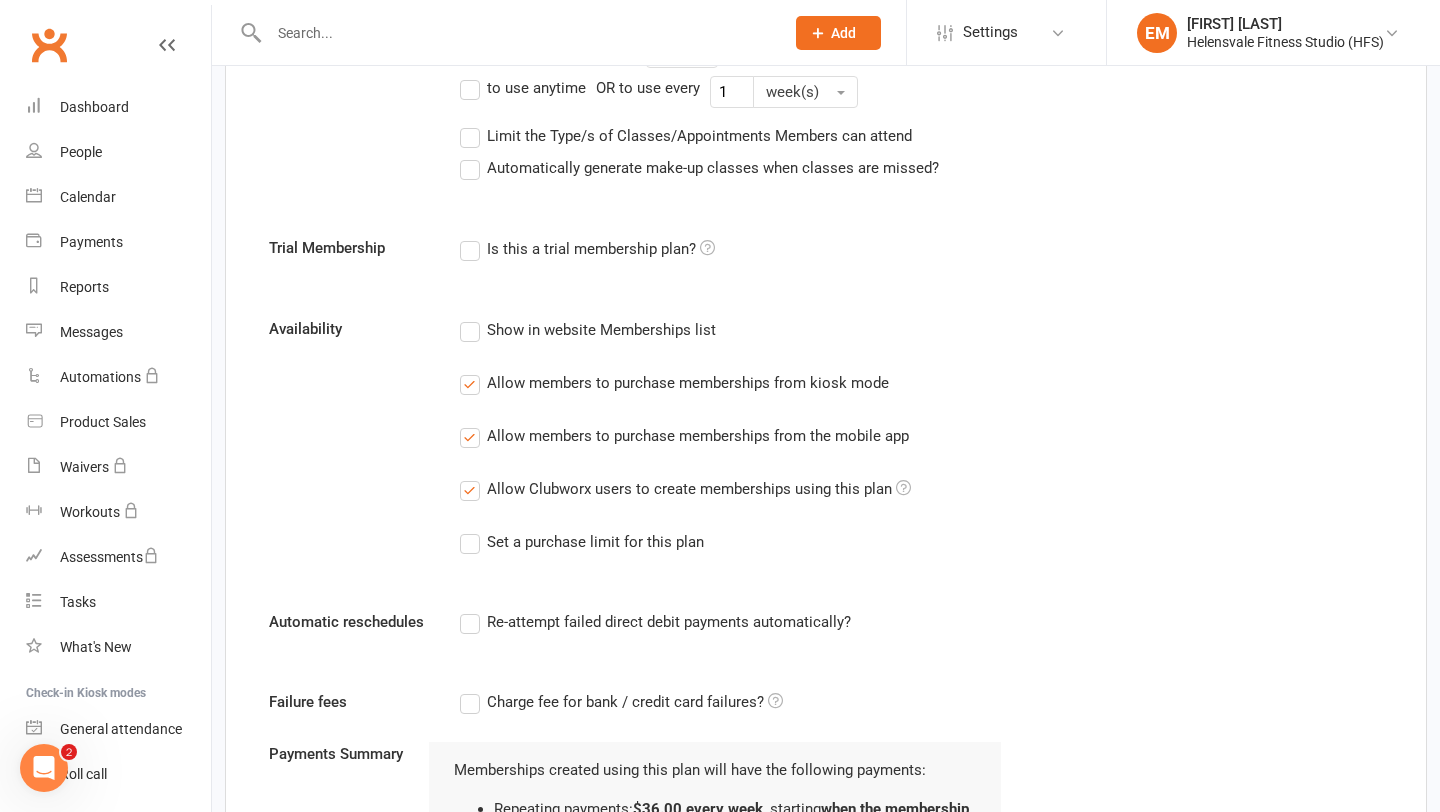 scroll, scrollTop: 767, scrollLeft: 0, axis: vertical 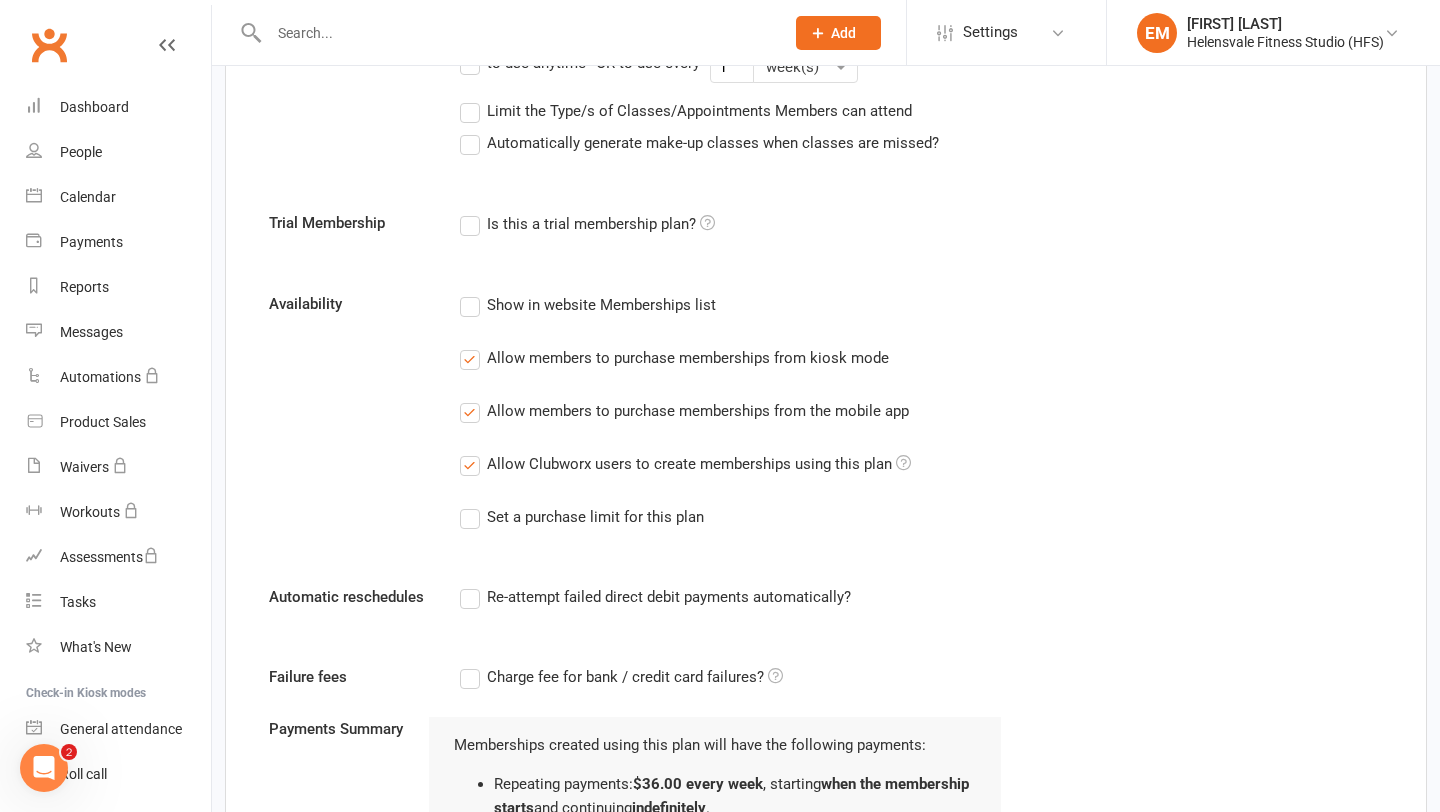 click on "Allow members to purchase memberships from kiosk mode" at bounding box center (674, 358) 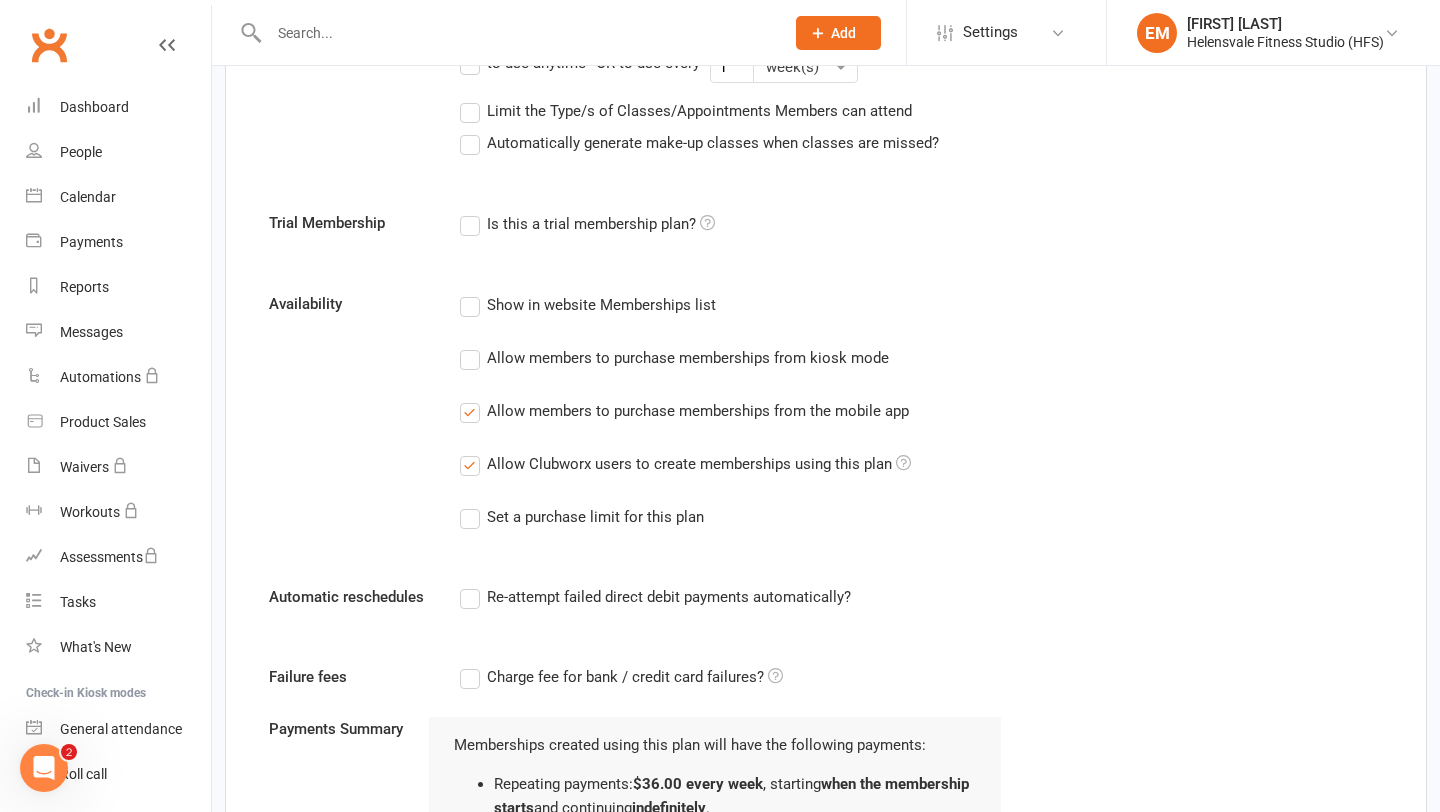 click on "Allow members to purchase memberships from the mobile app" at bounding box center (684, 411) 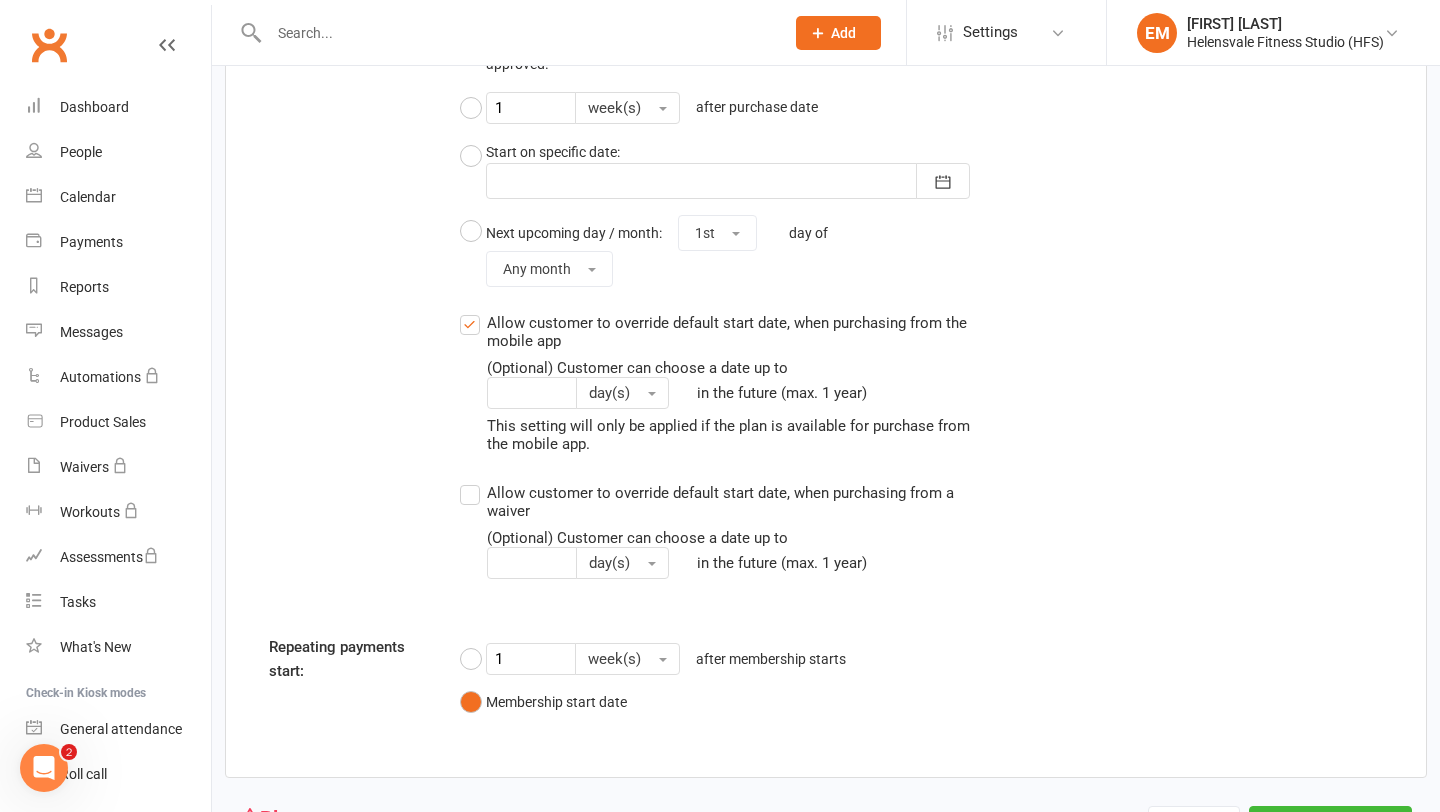 scroll, scrollTop: 1781, scrollLeft: 0, axis: vertical 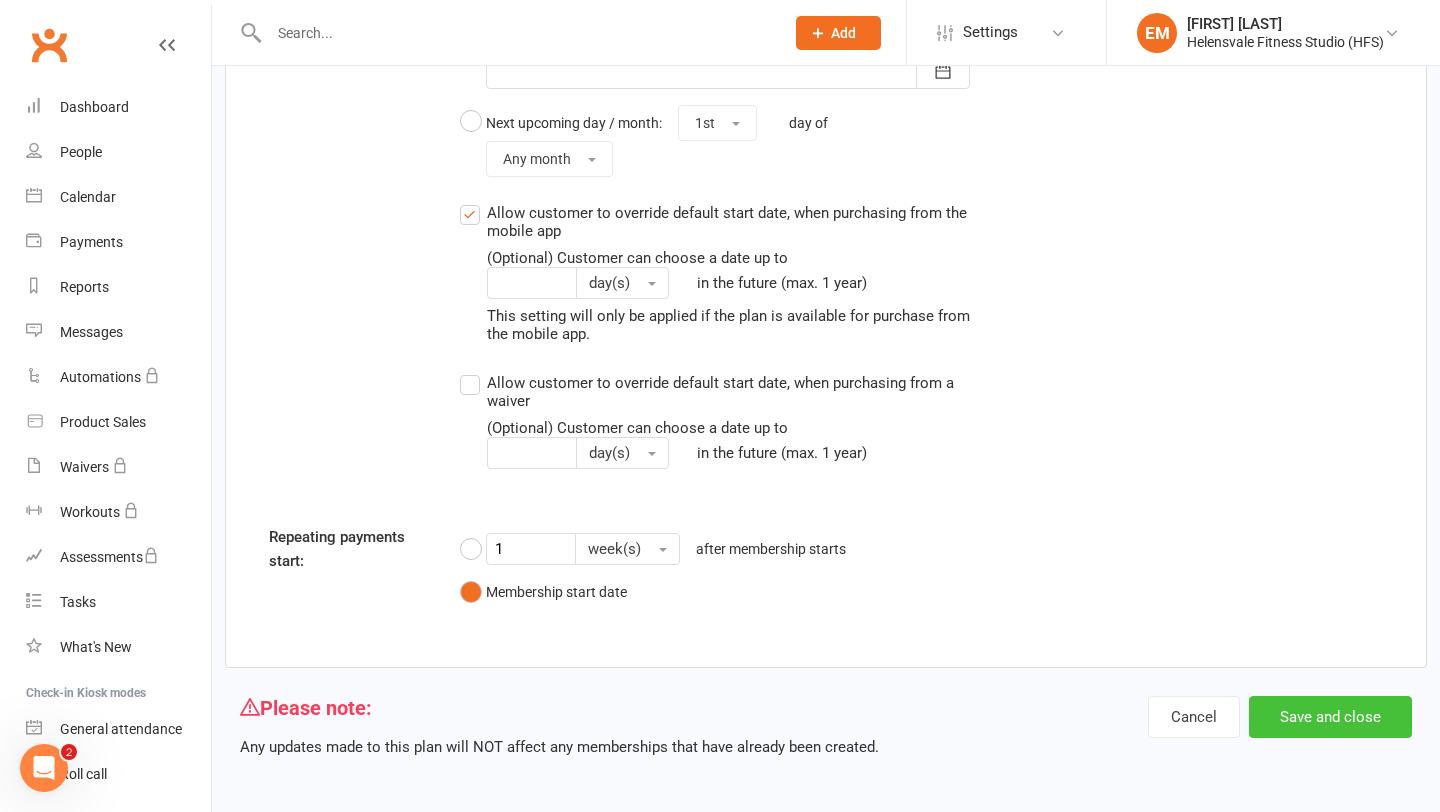 click on "Save and close" at bounding box center [1330, 717] 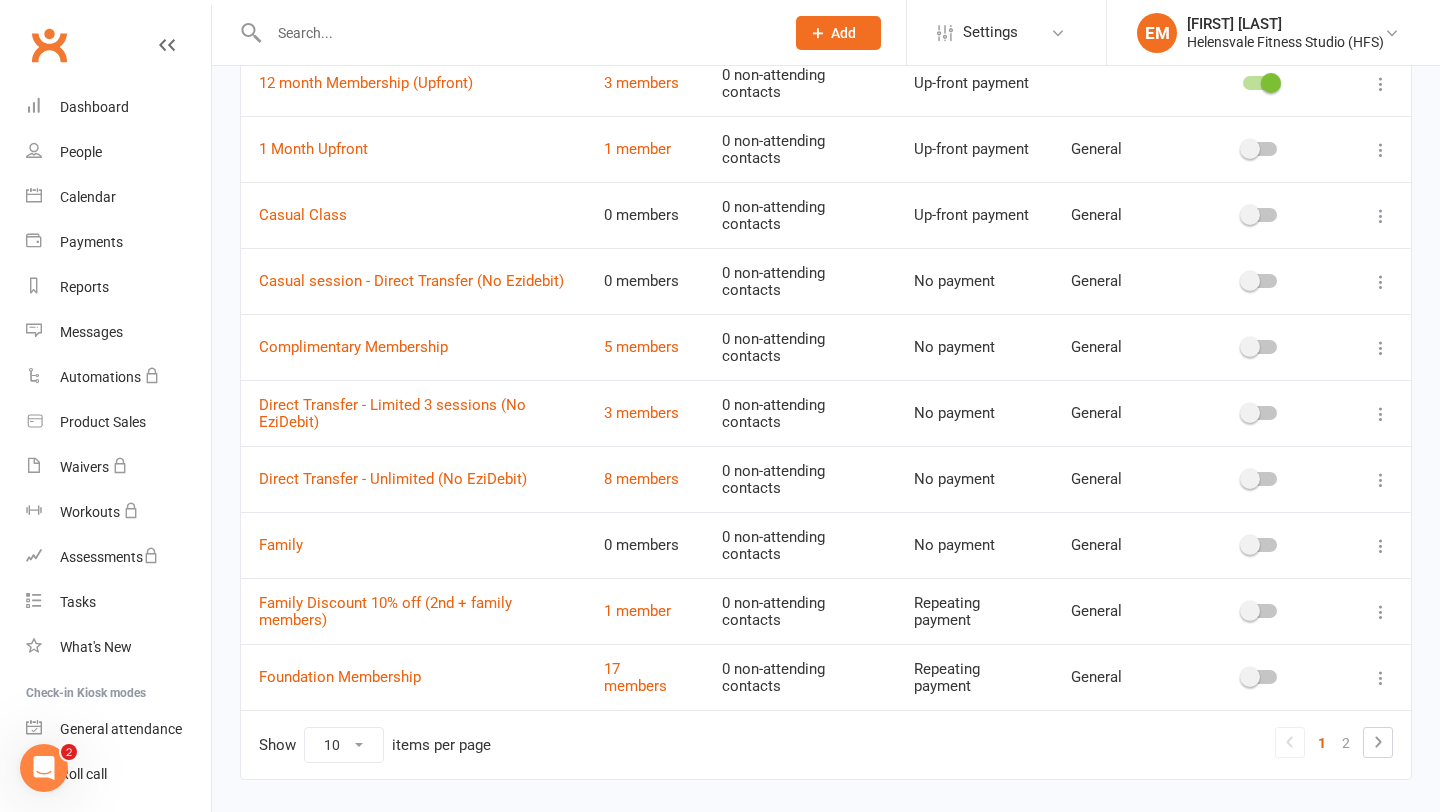 scroll, scrollTop: 276, scrollLeft: 0, axis: vertical 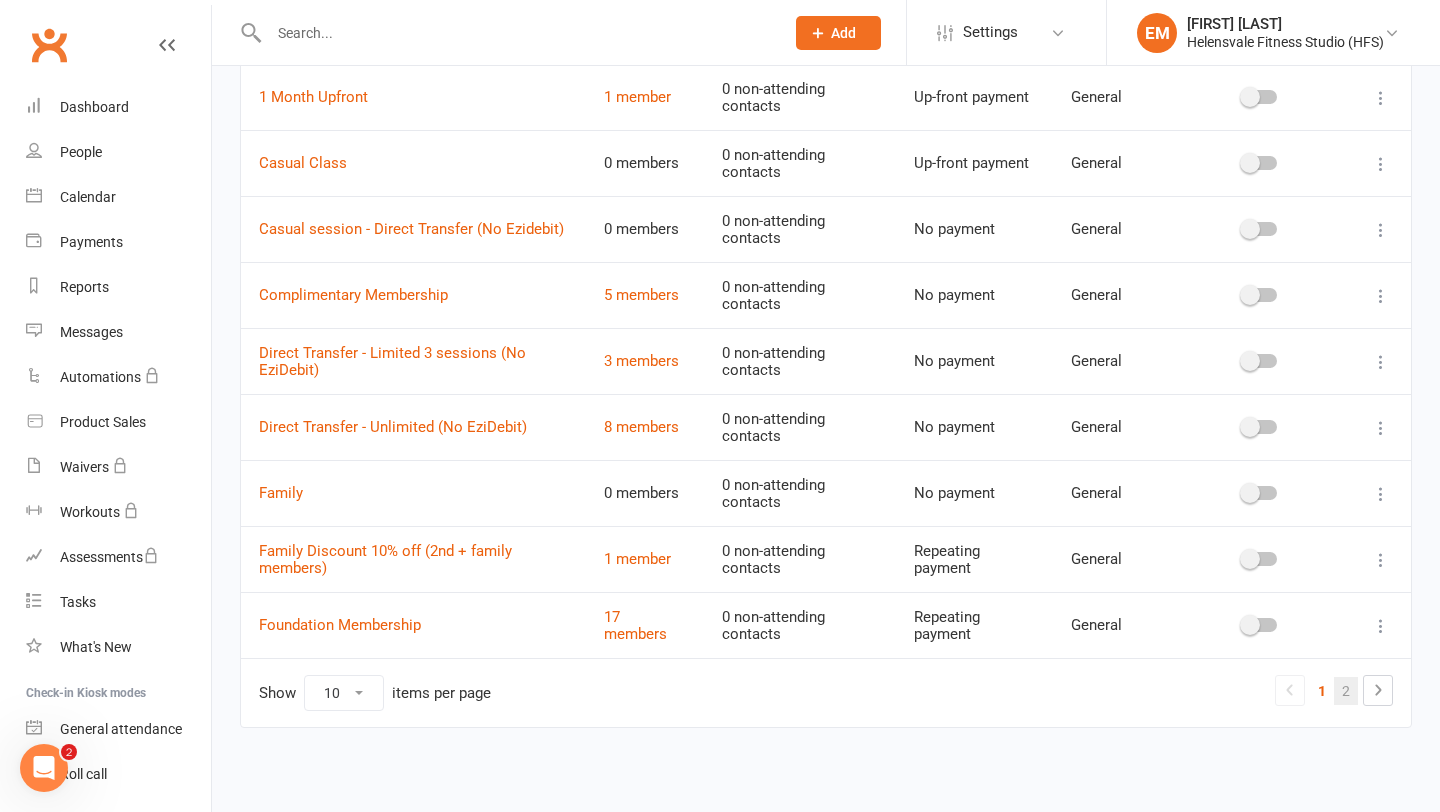 click on "2" at bounding box center [1346, 691] 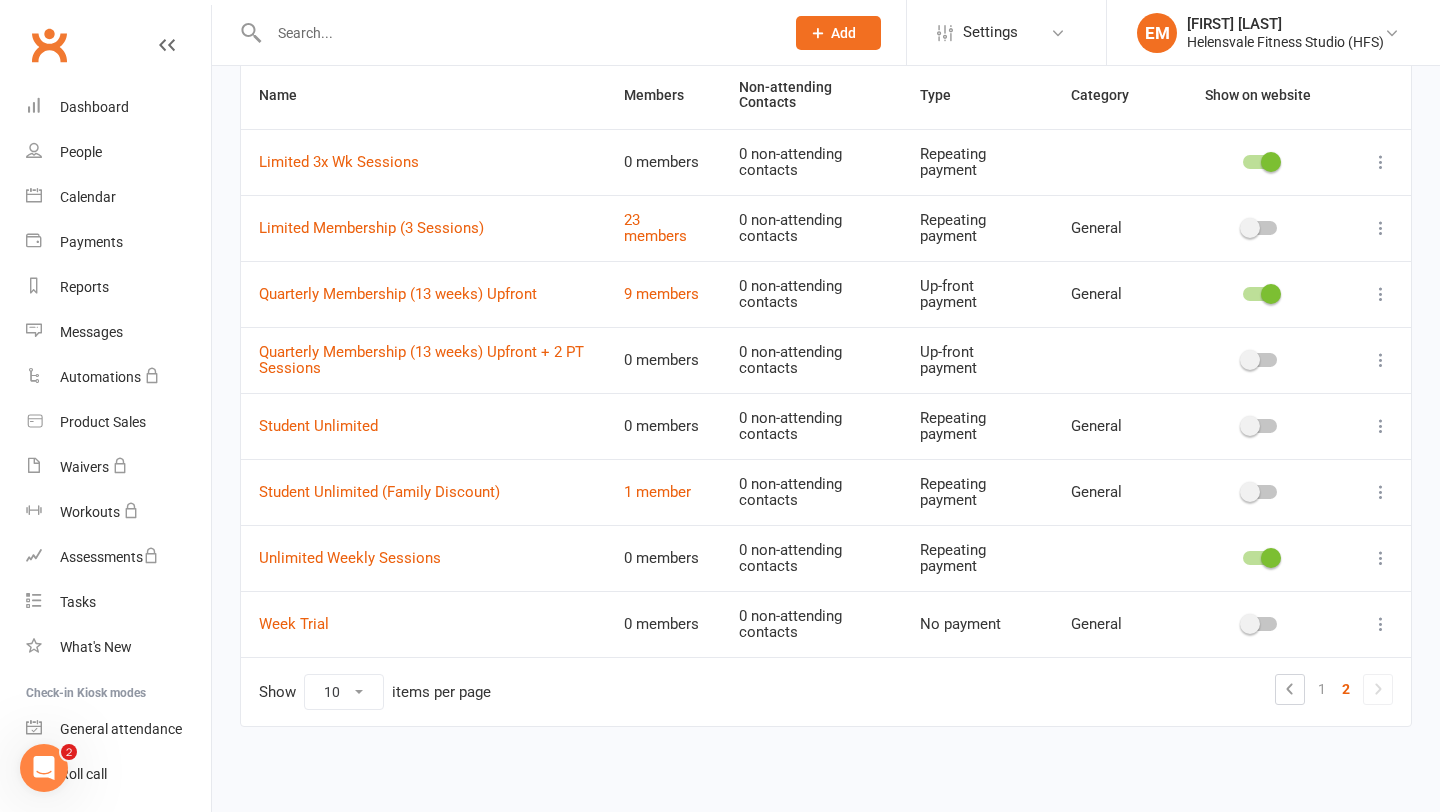 scroll, scrollTop: 151, scrollLeft: 0, axis: vertical 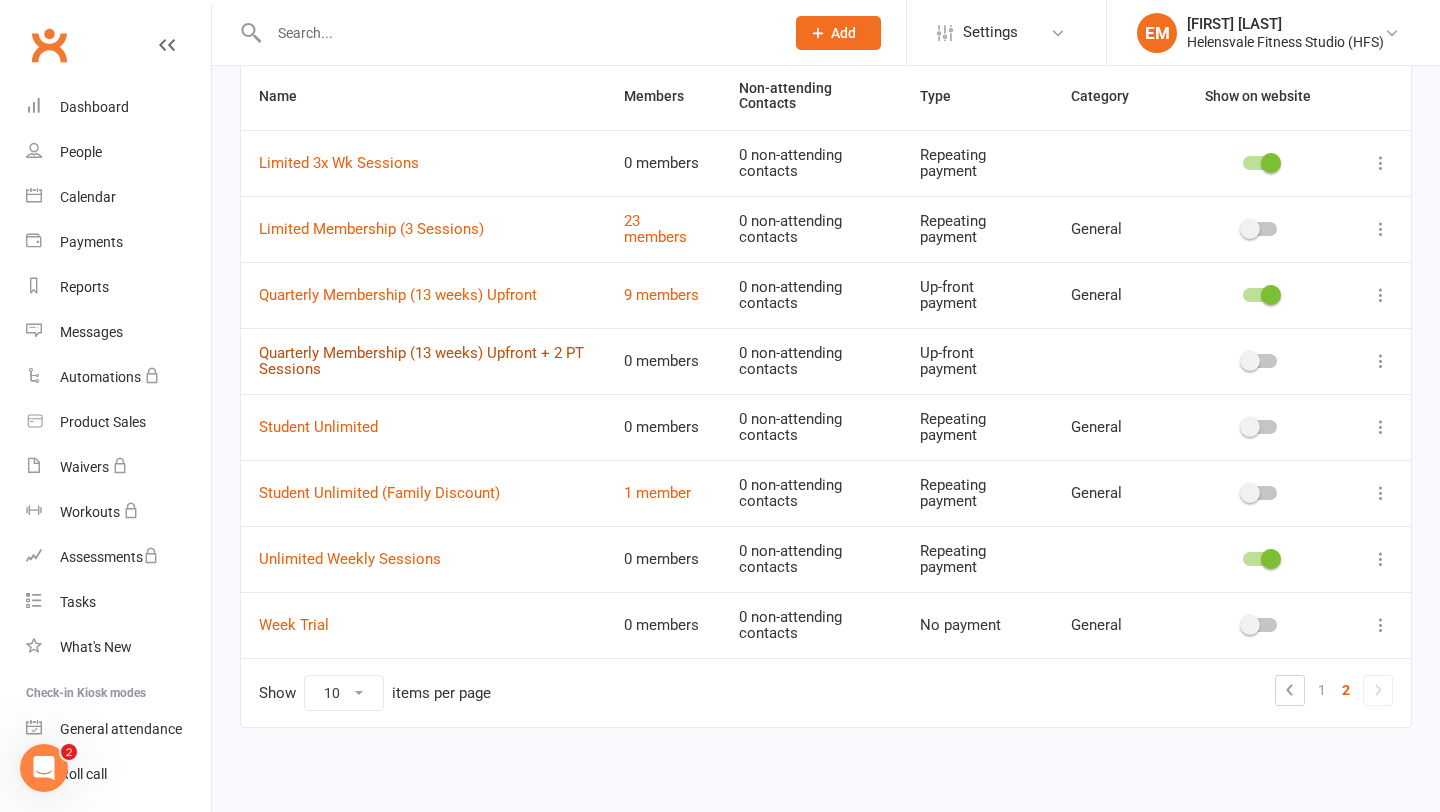 click on "Quarterly Membership (13 weeks) Upfront + 2 PT Sessions" at bounding box center [421, 361] 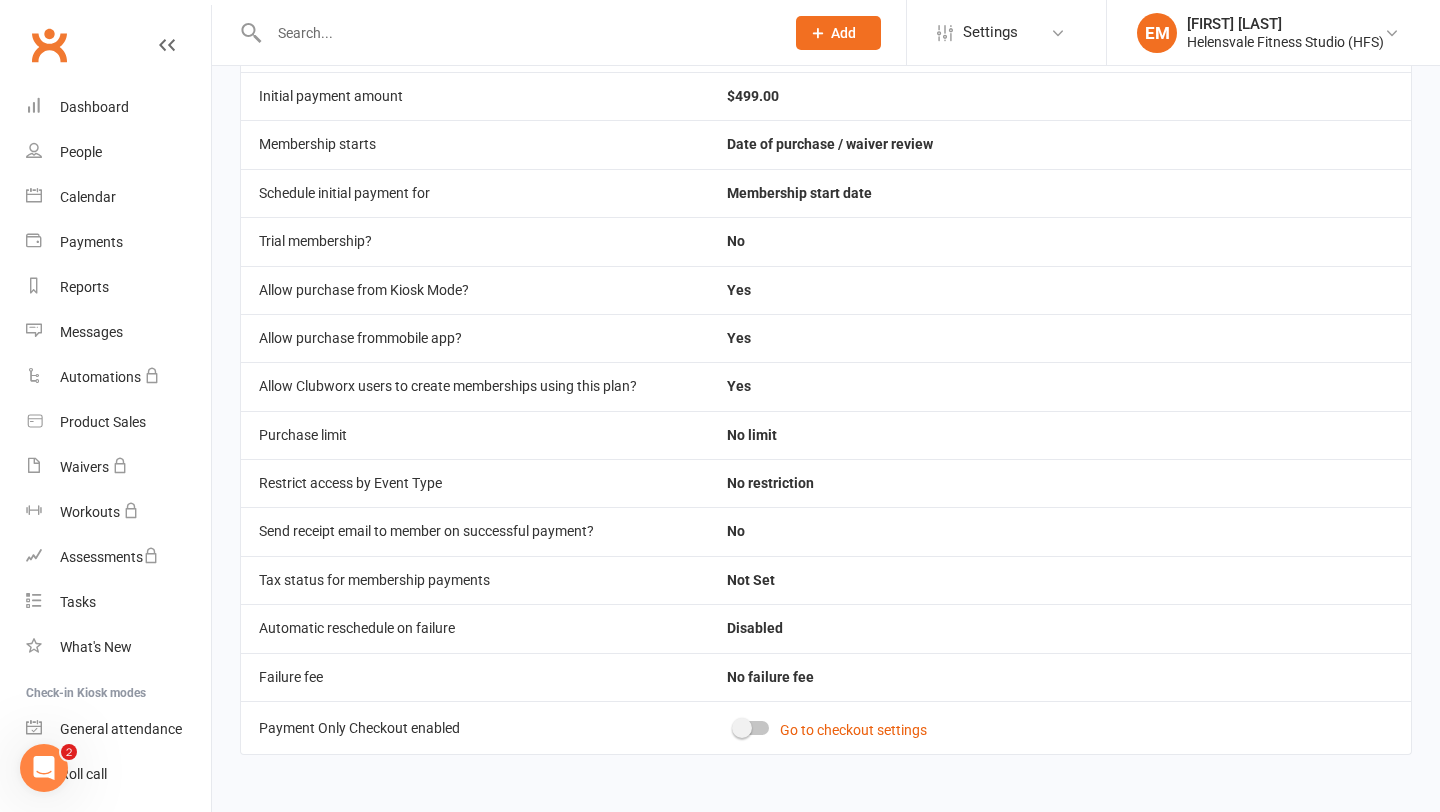 scroll, scrollTop: 0, scrollLeft: 0, axis: both 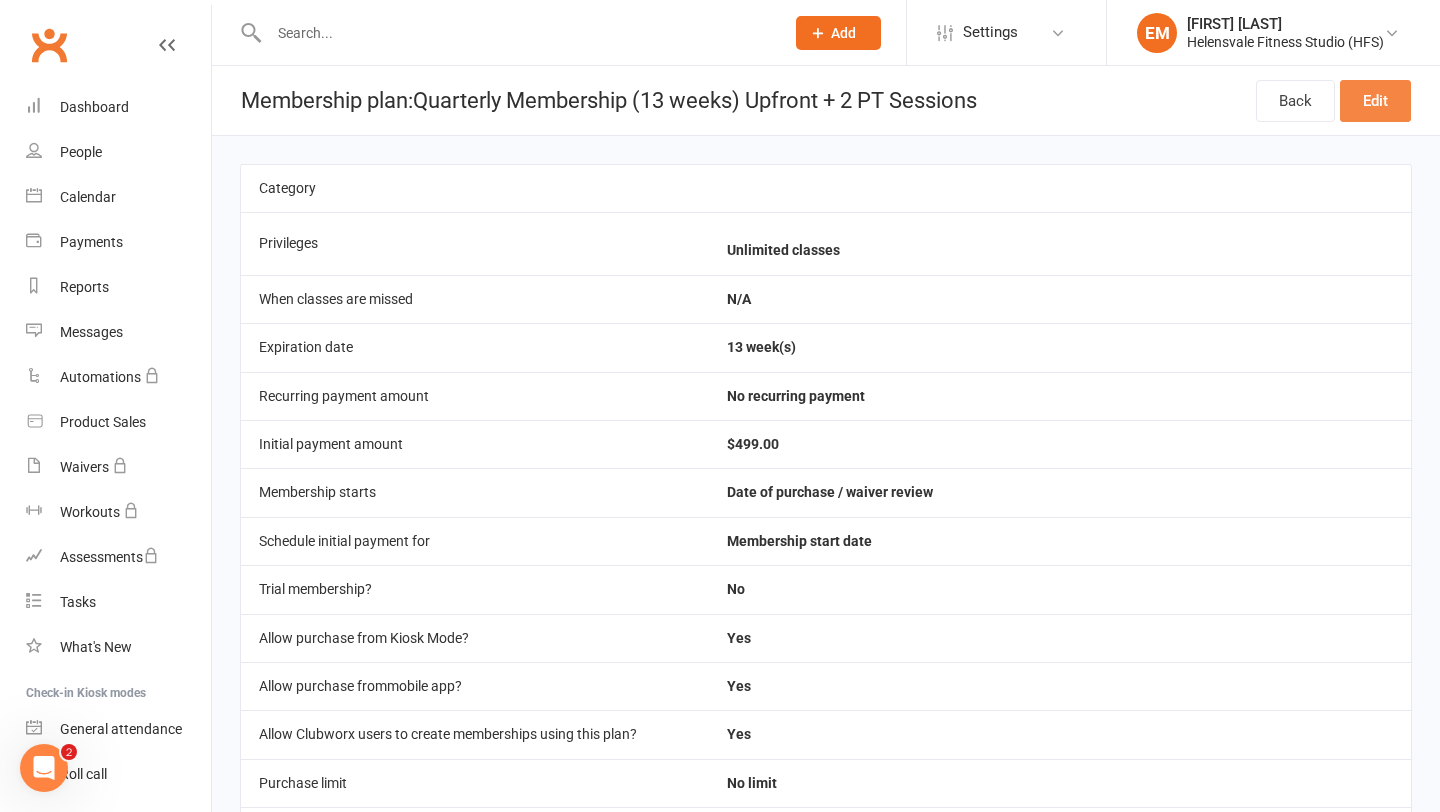 click on "Edit" at bounding box center (1375, 101) 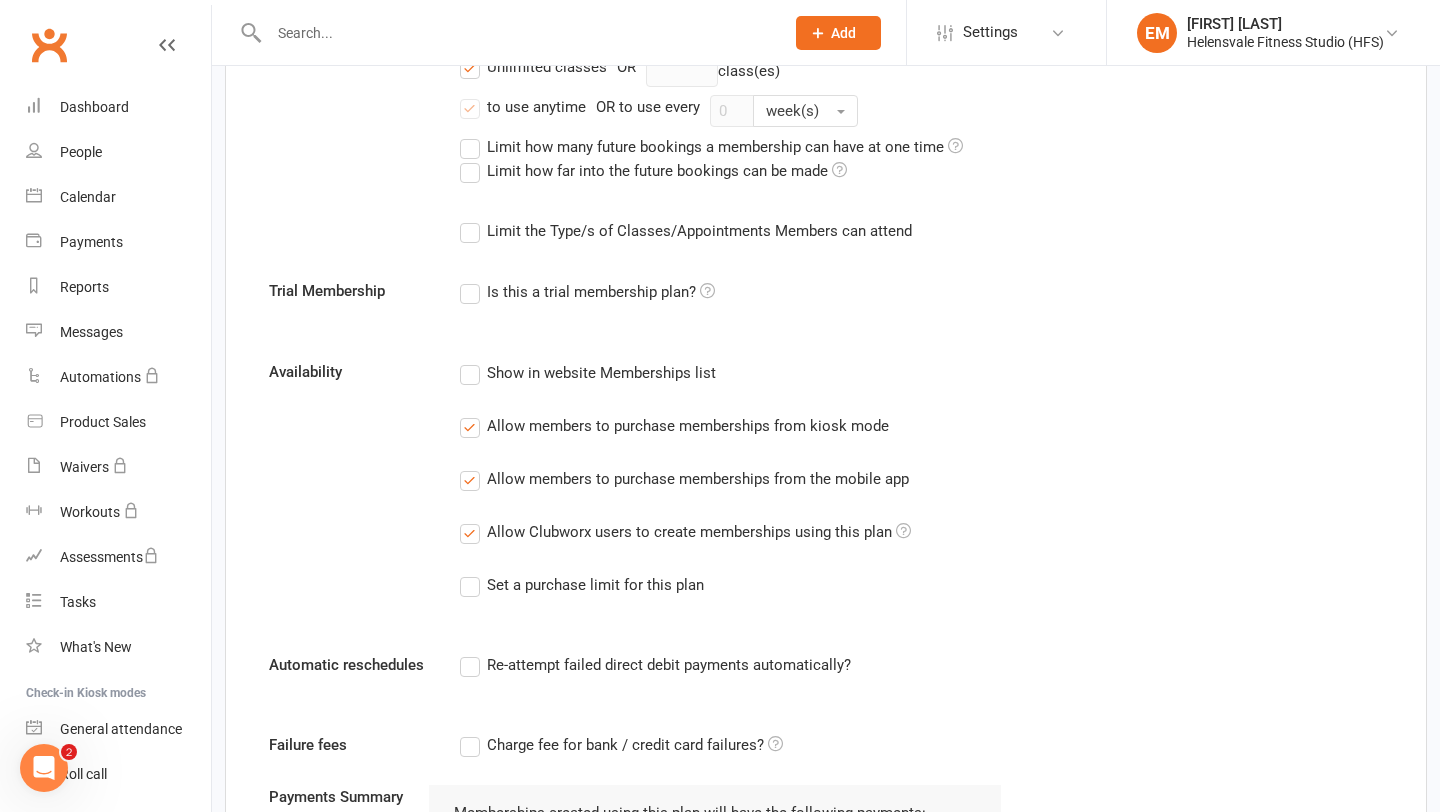scroll, scrollTop: 675, scrollLeft: 0, axis: vertical 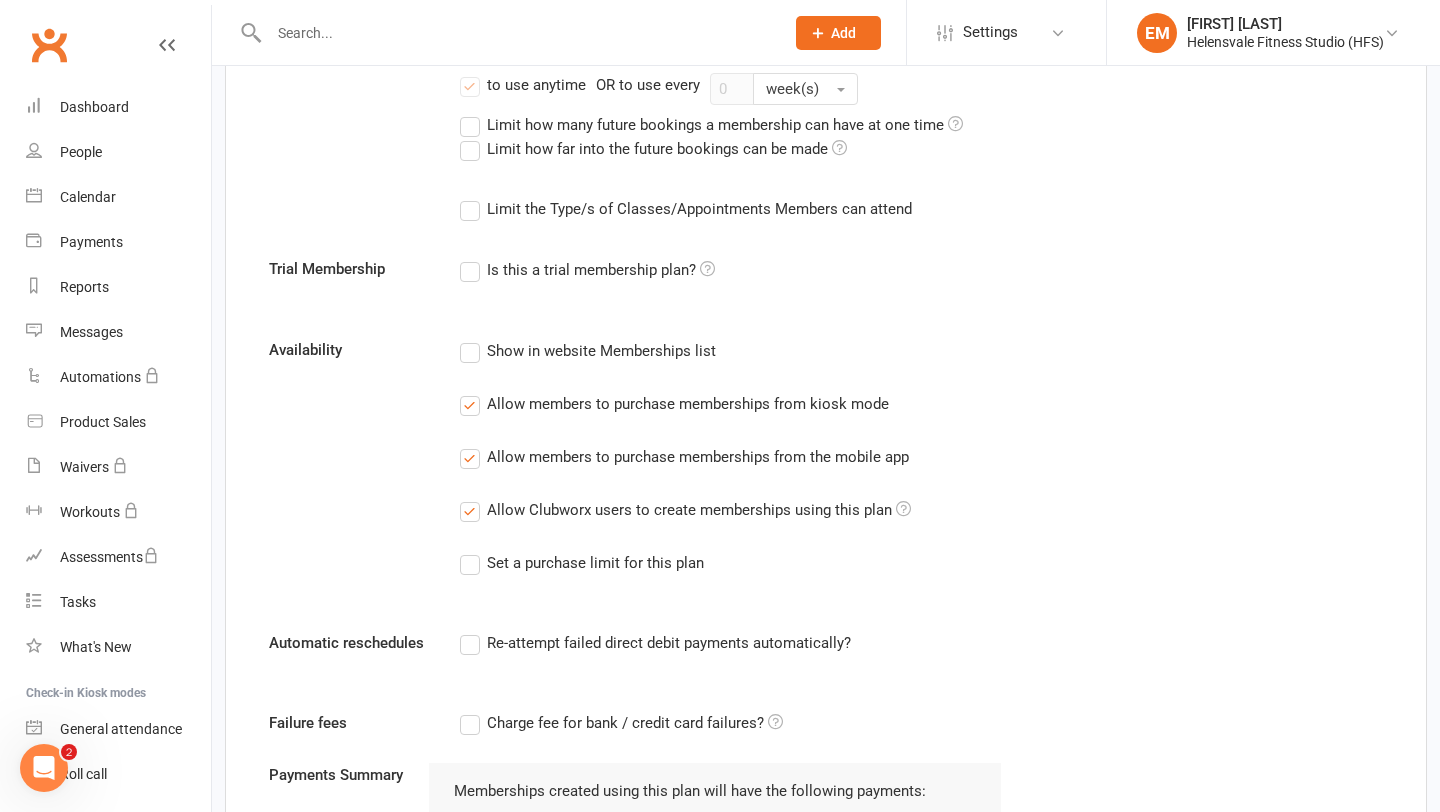 click on "Allow members to purchase memberships from kiosk mode" at bounding box center [688, 402] 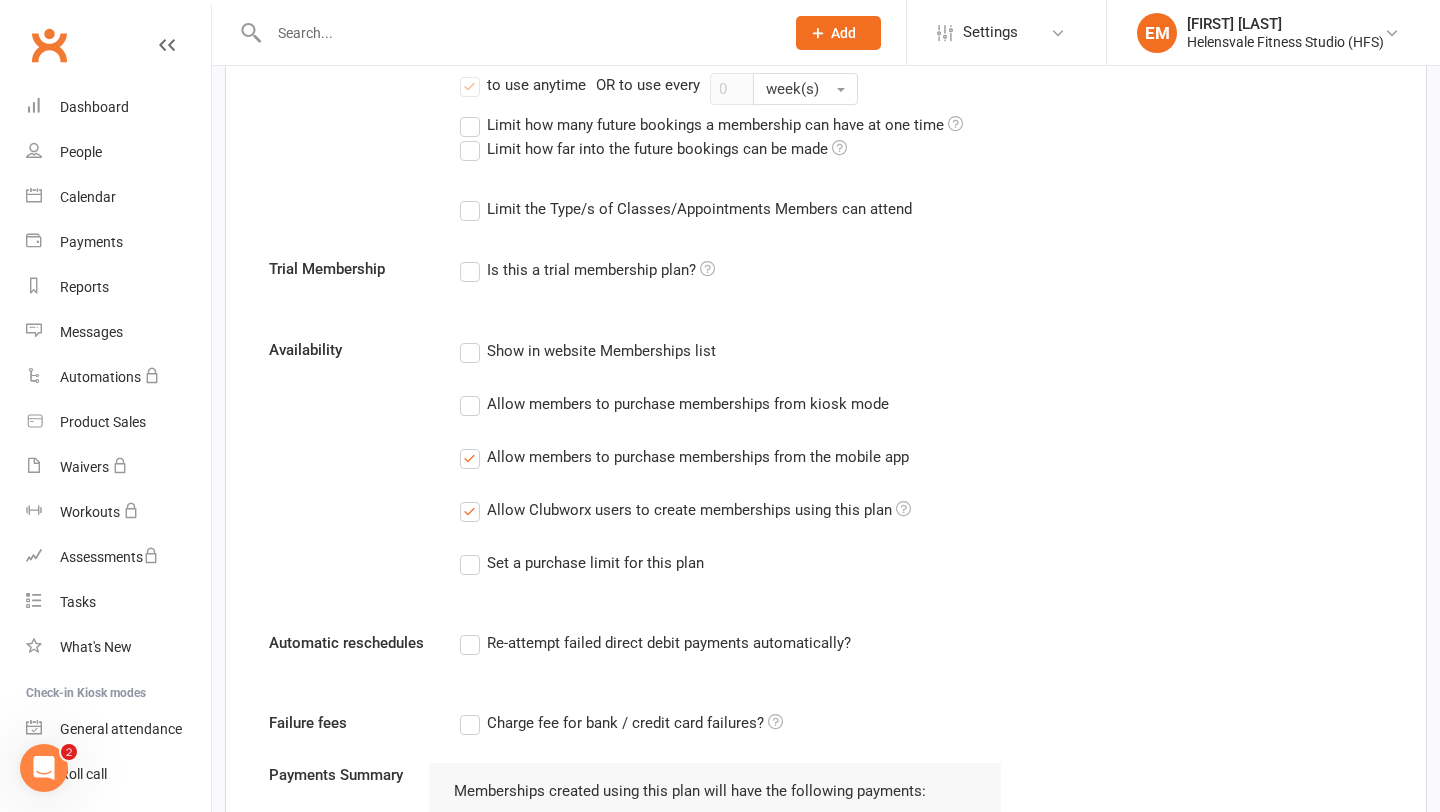 click on "Allow members to purchase memberships from the mobile app" at bounding box center [698, 455] 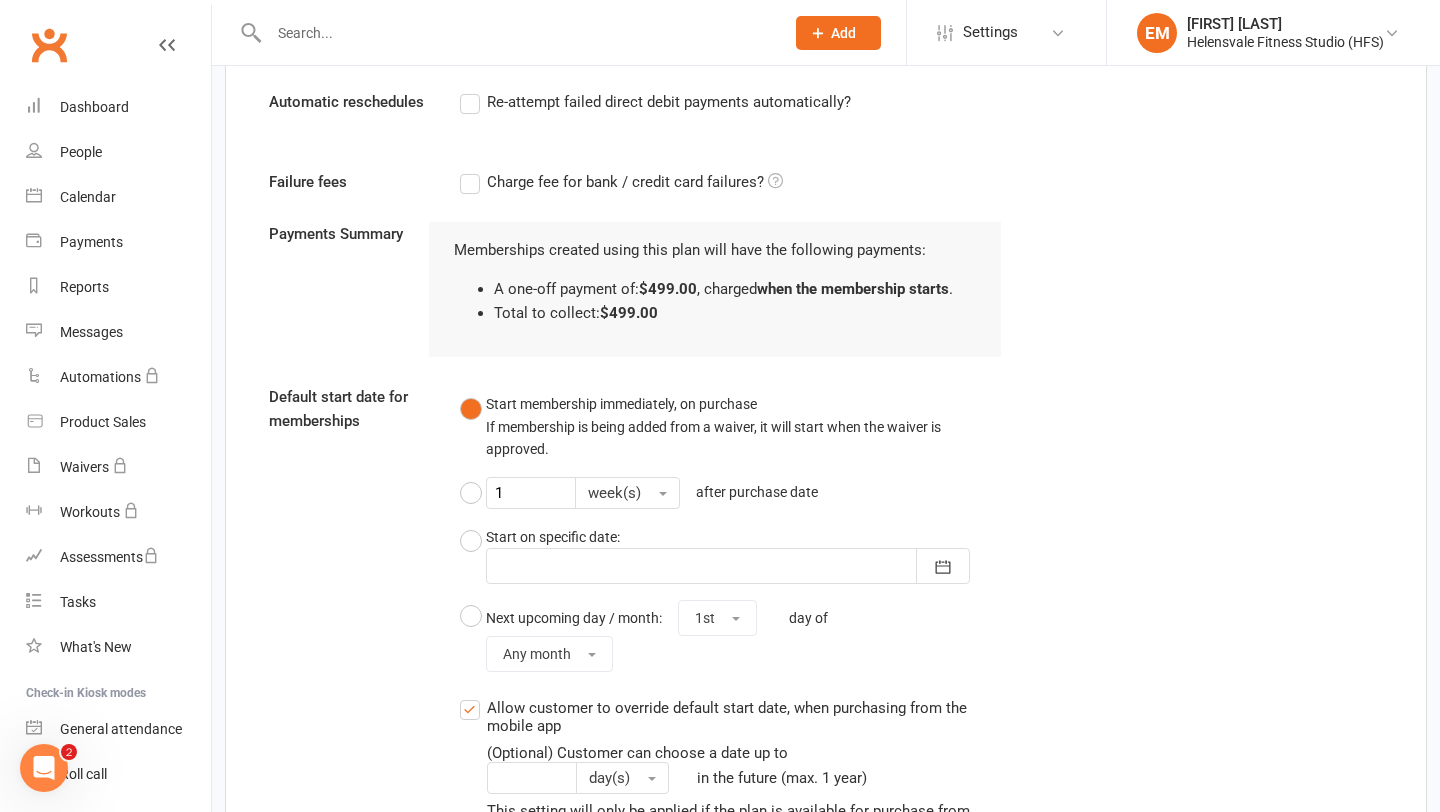 scroll, scrollTop: 1773, scrollLeft: 0, axis: vertical 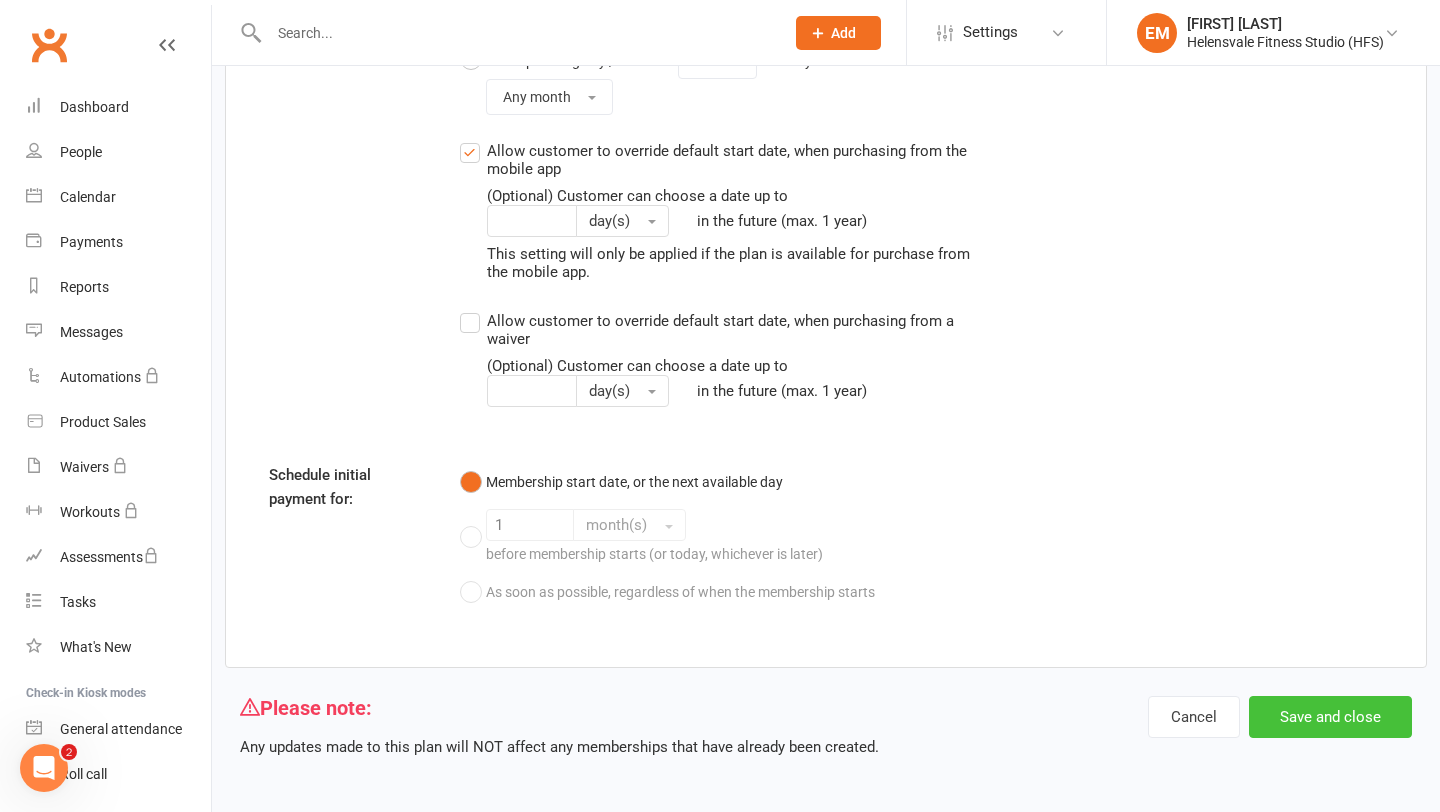 click on "Save and close" at bounding box center (1330, 717) 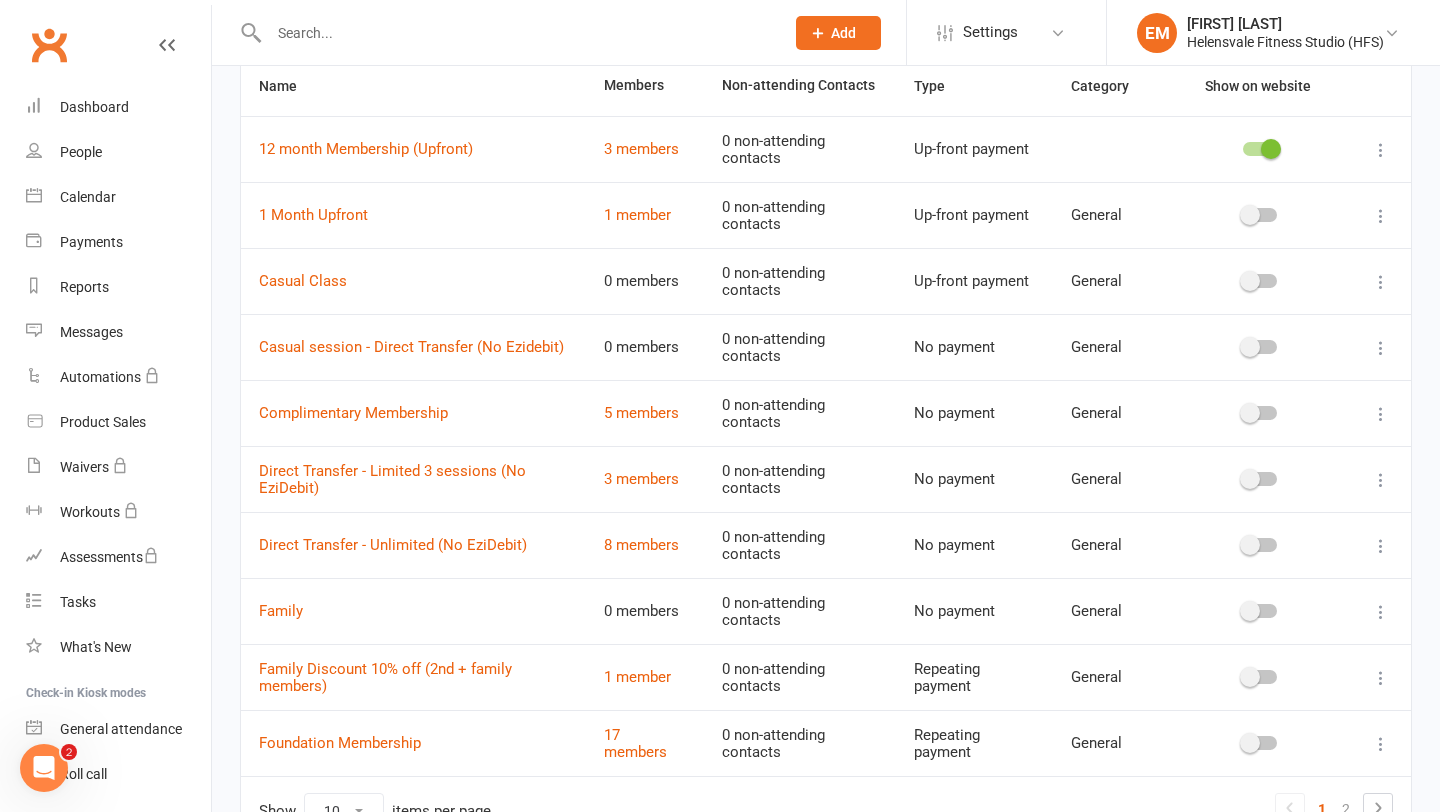 scroll, scrollTop: 276, scrollLeft: 0, axis: vertical 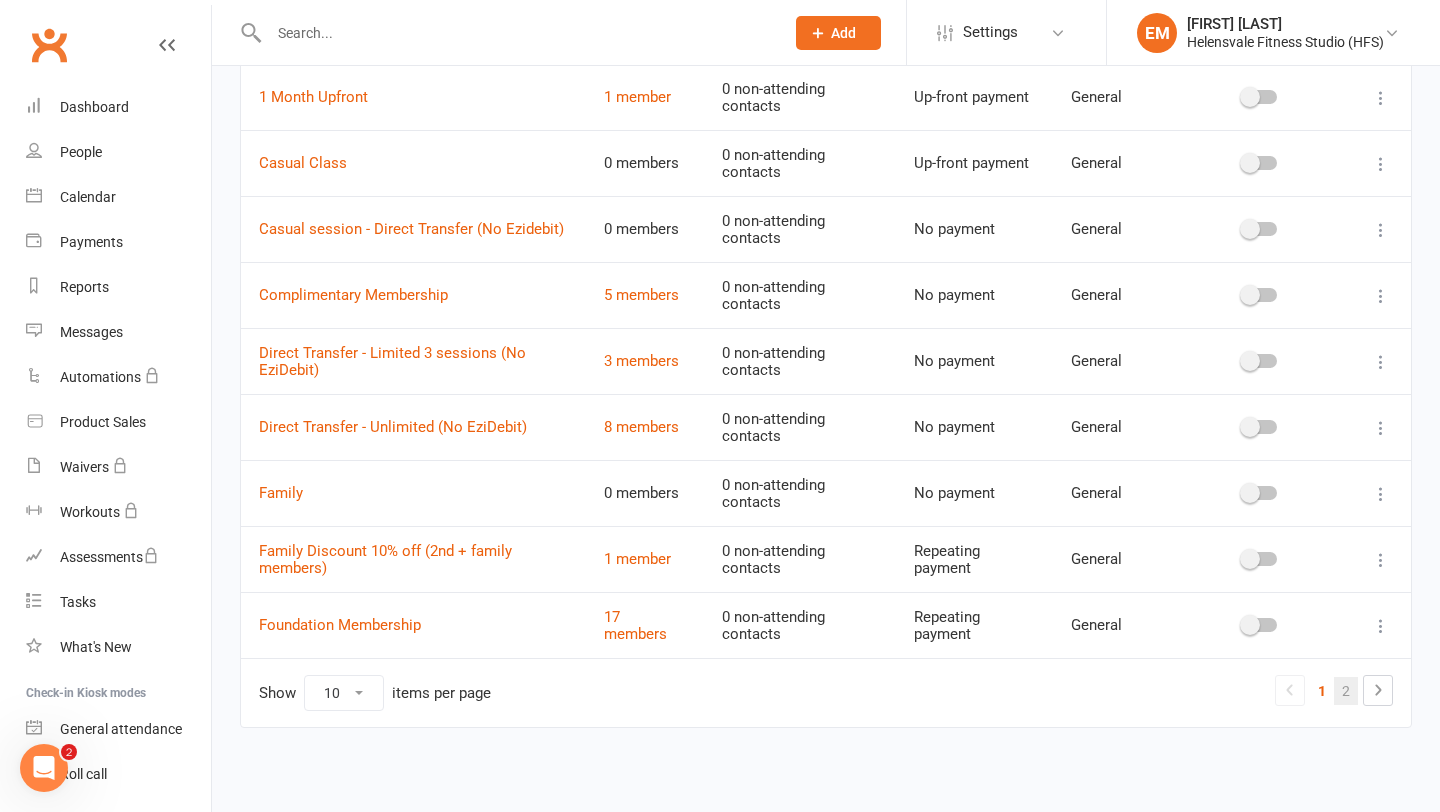 click on "2" at bounding box center [1346, 691] 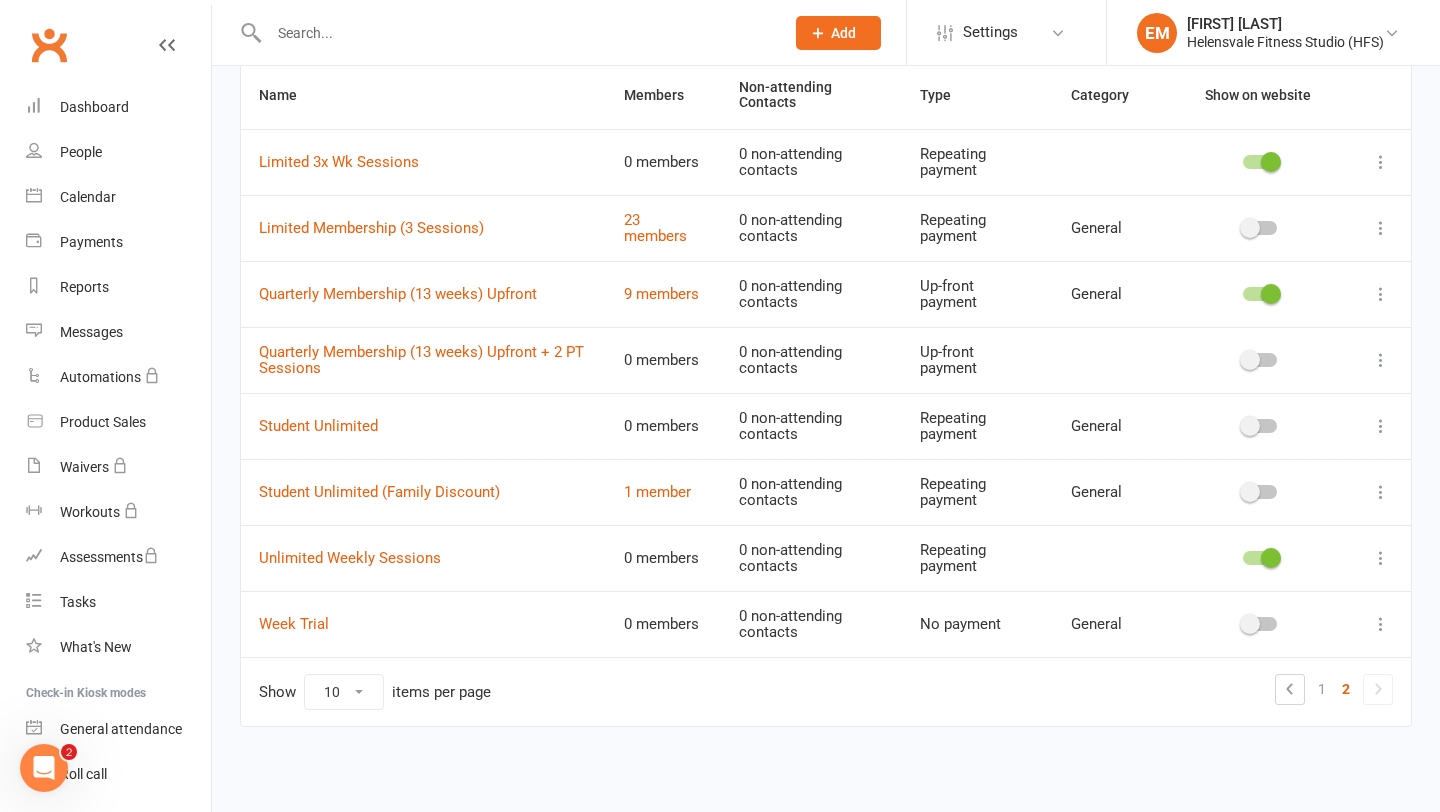 scroll, scrollTop: 151, scrollLeft: 0, axis: vertical 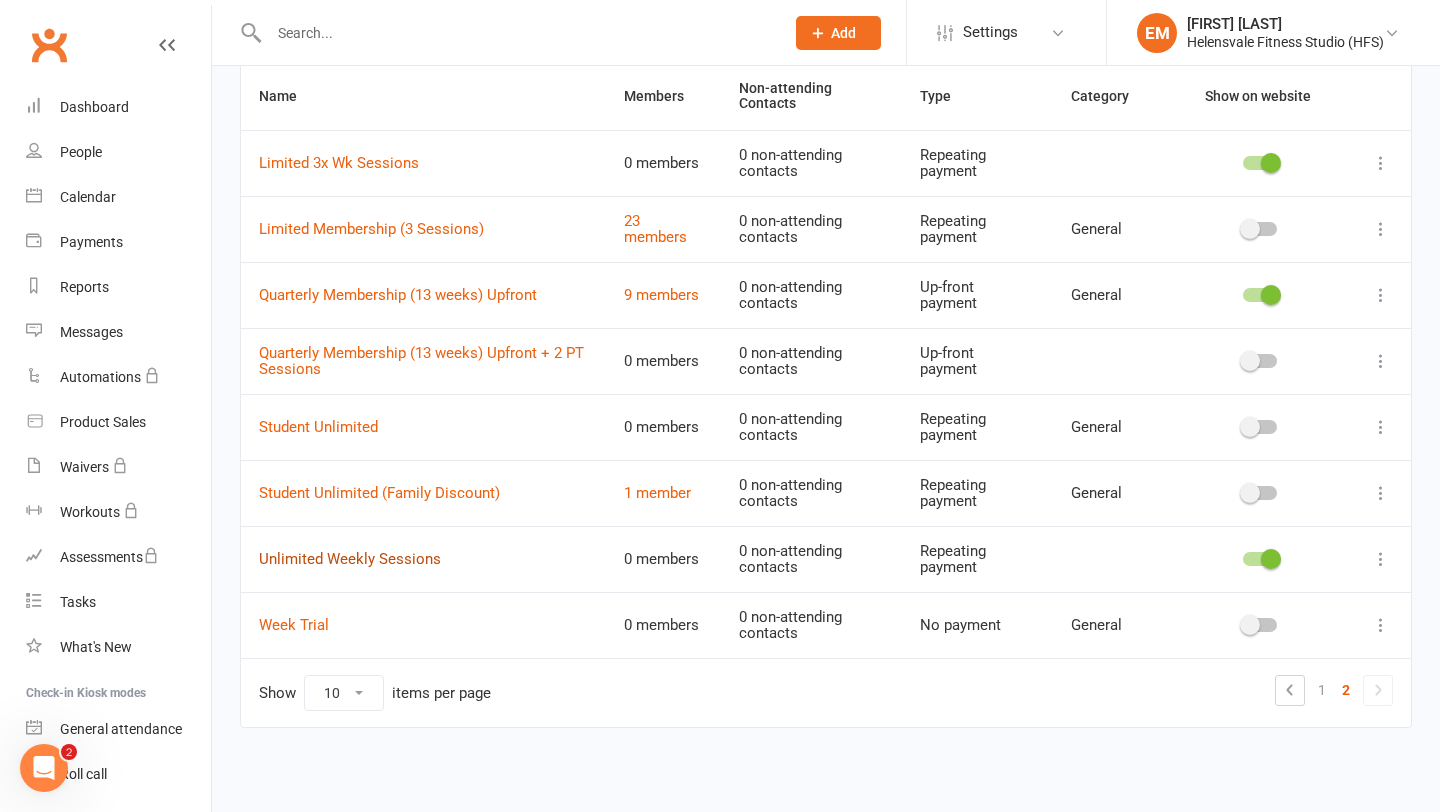 click on "Unlimited Weekly Sessions" at bounding box center [350, 559] 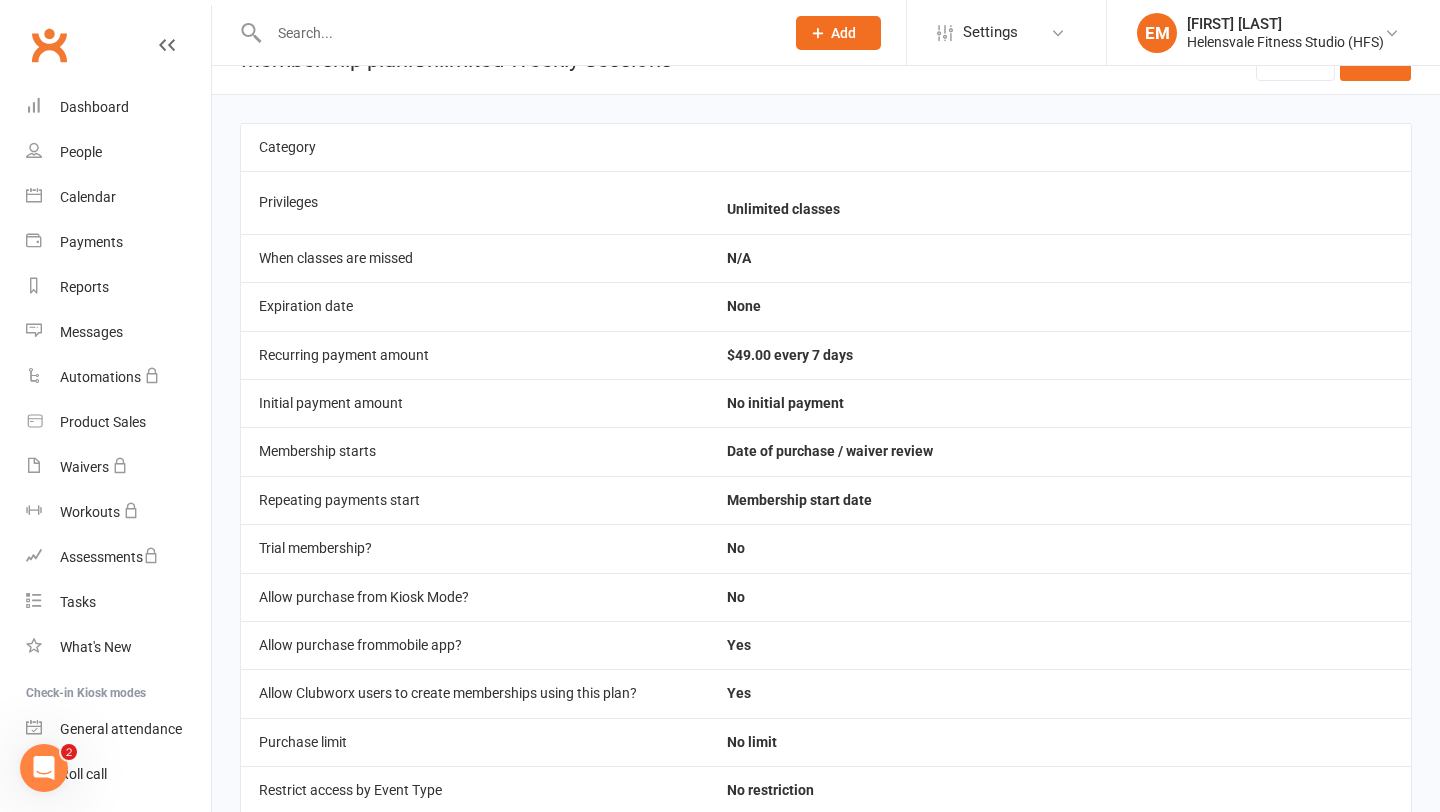 scroll, scrollTop: 0, scrollLeft: 0, axis: both 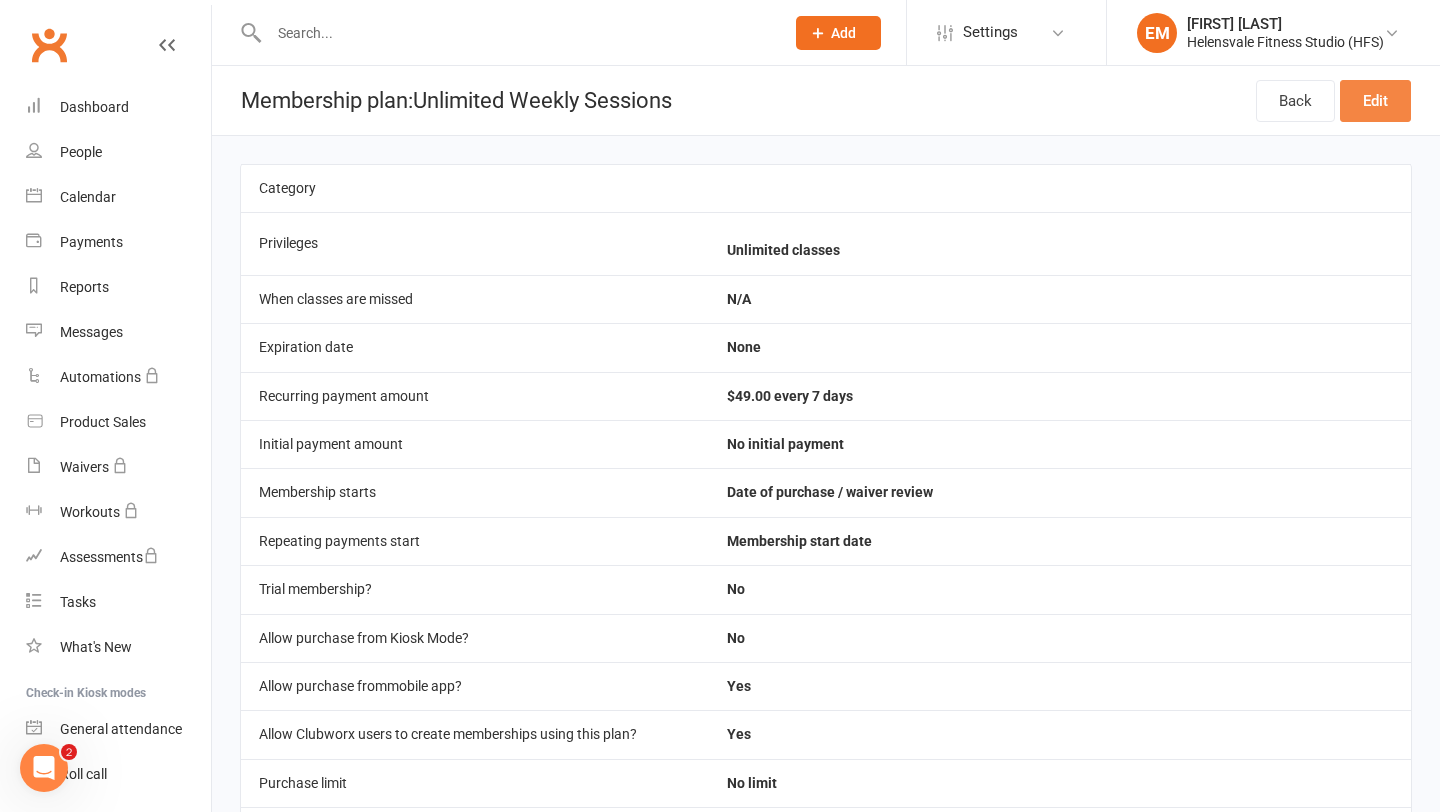 click on "Edit" at bounding box center [1375, 101] 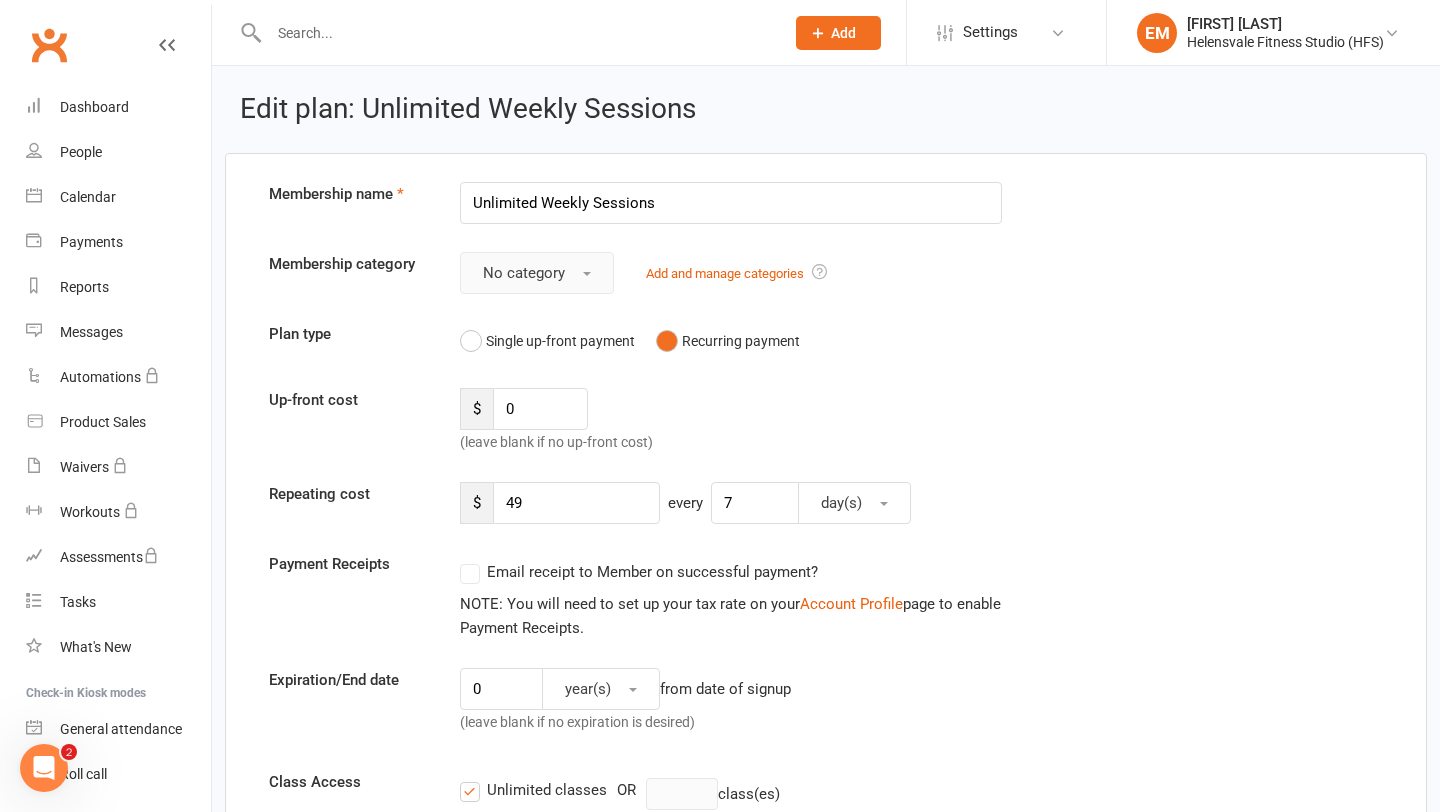 click on "No category" at bounding box center [524, 273] 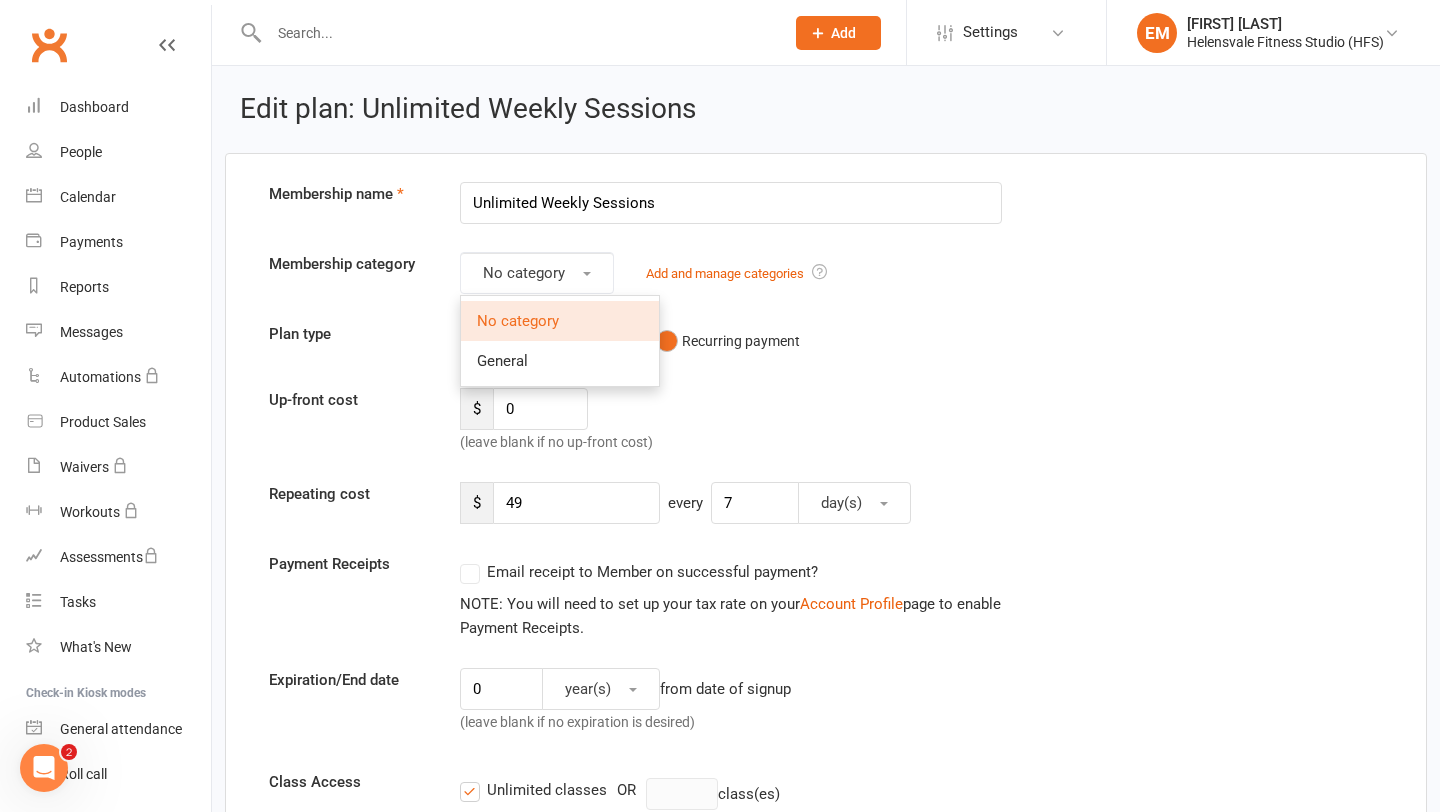 click on "Single up-front payment Recurring payment" at bounding box center (731, 341) 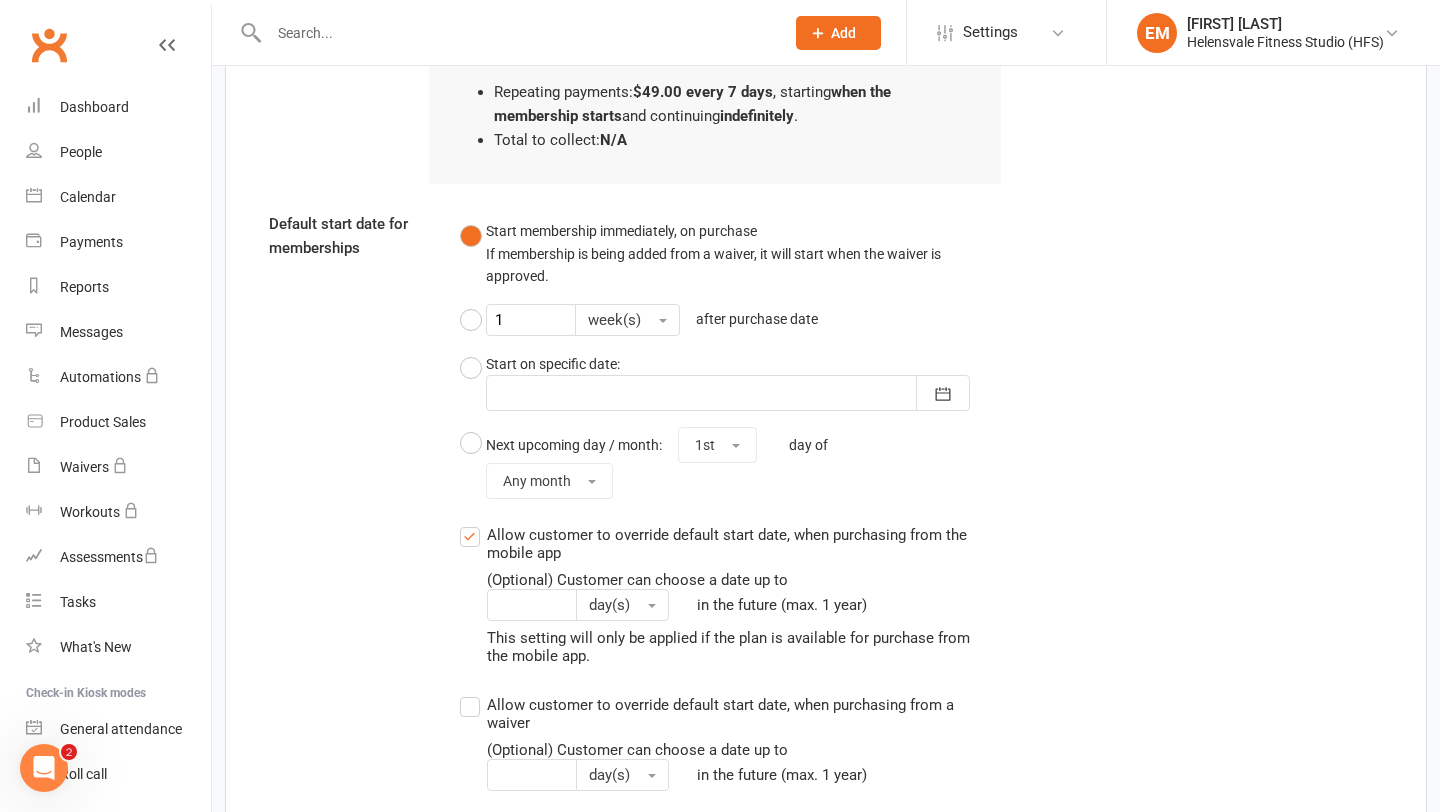 scroll, scrollTop: 1885, scrollLeft: 0, axis: vertical 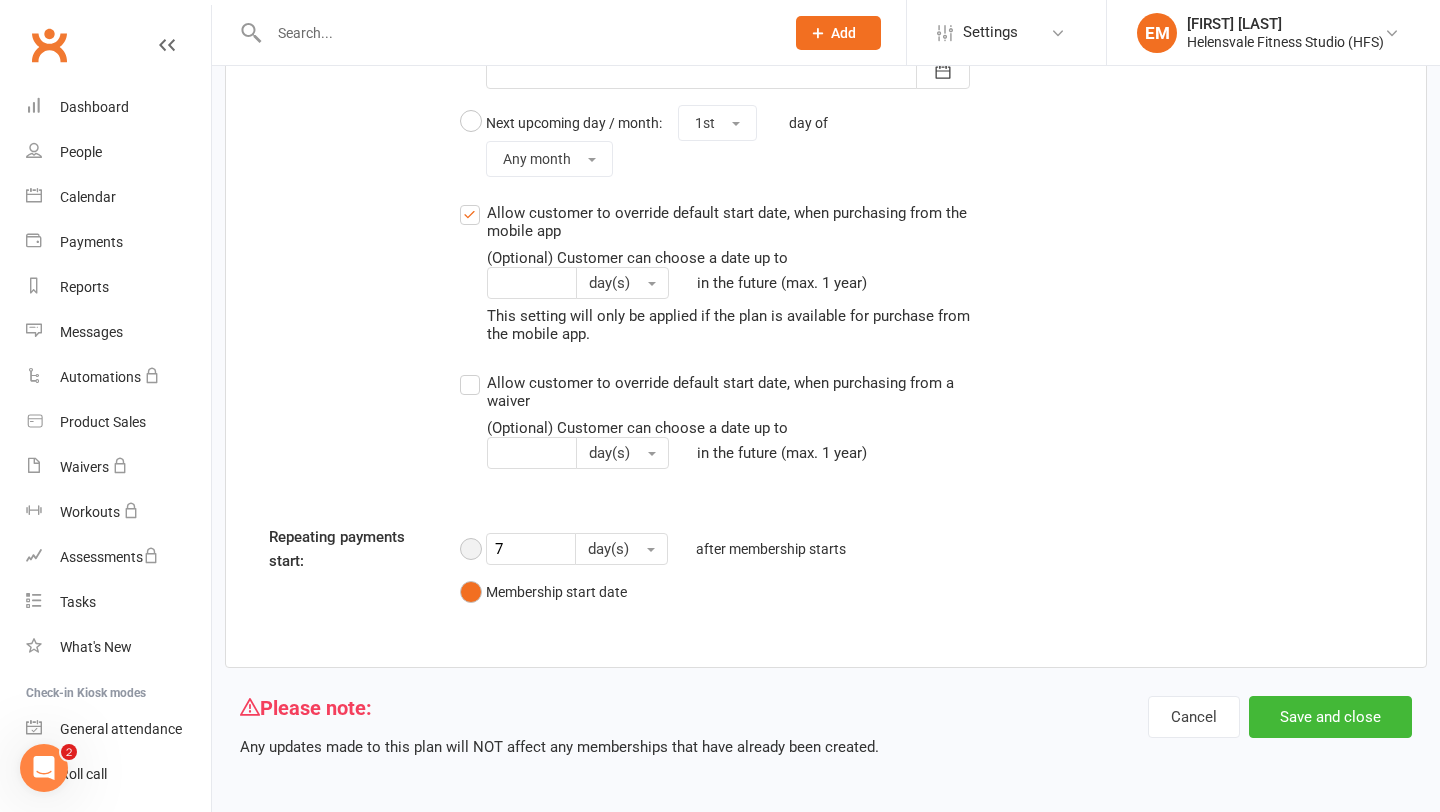 click on "[NUMBER] [DAY]
[DAY](S)
after membership starts" at bounding box center [658, 549] 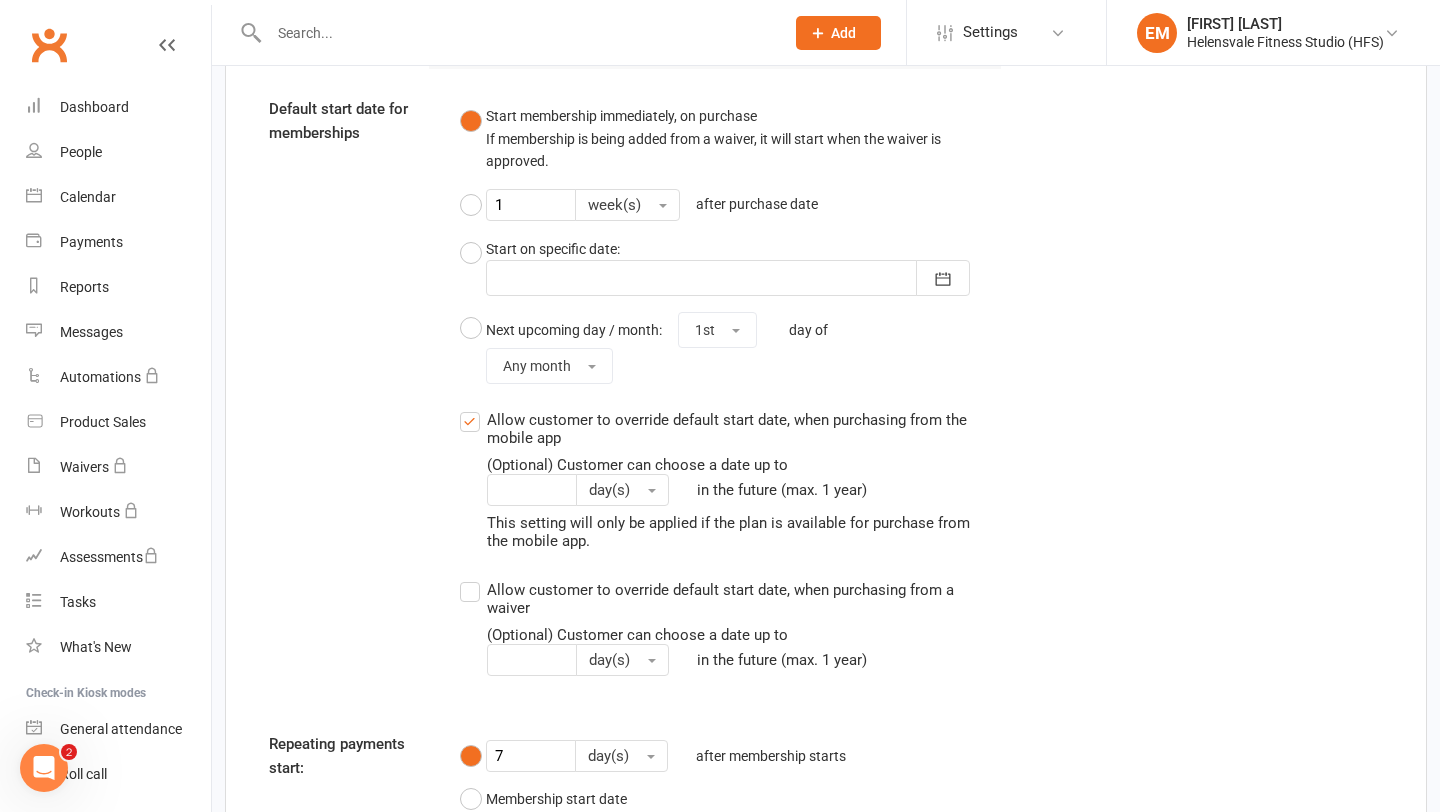 scroll, scrollTop: 1885, scrollLeft: 0, axis: vertical 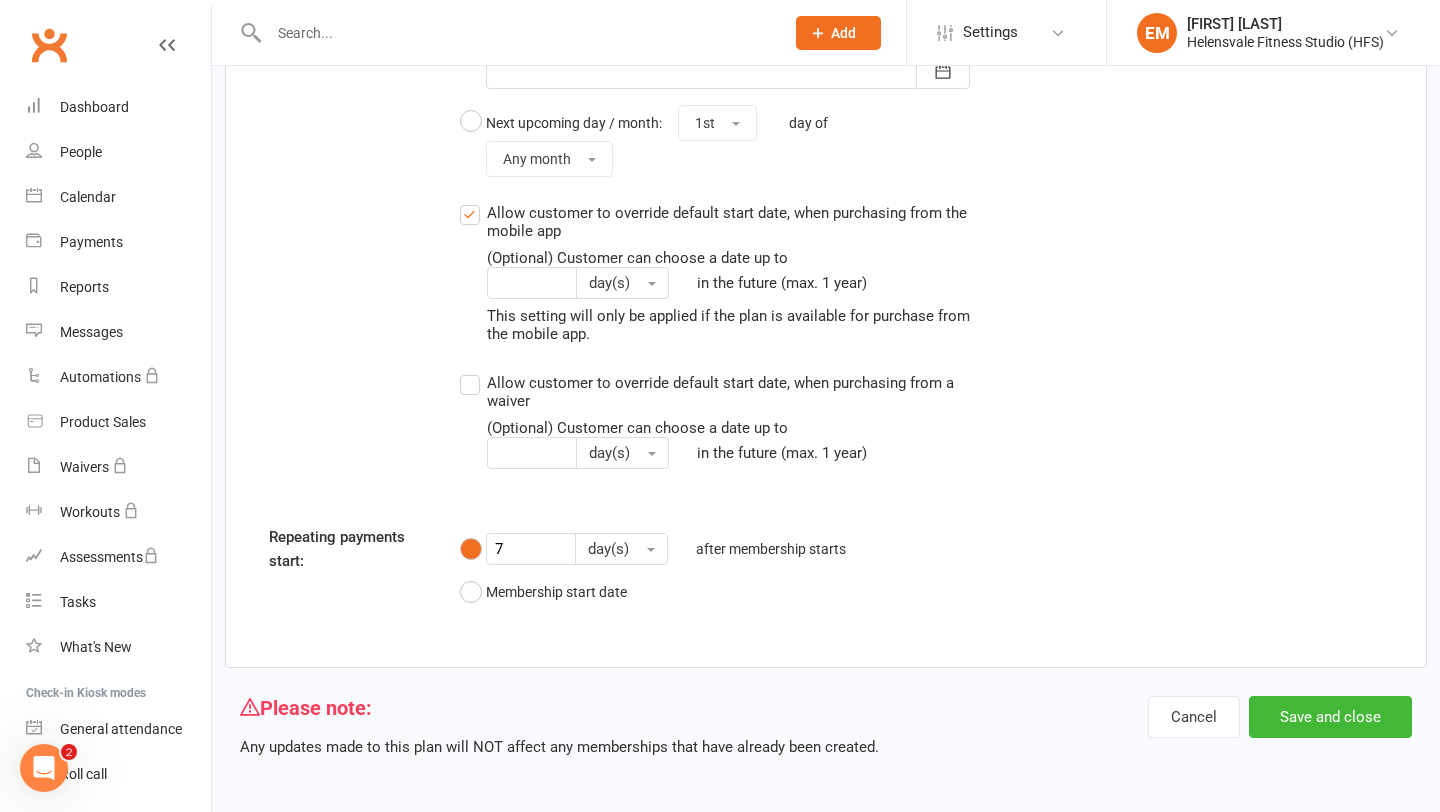 click on "Cancel   Save and close" at bounding box center (1280, 727) 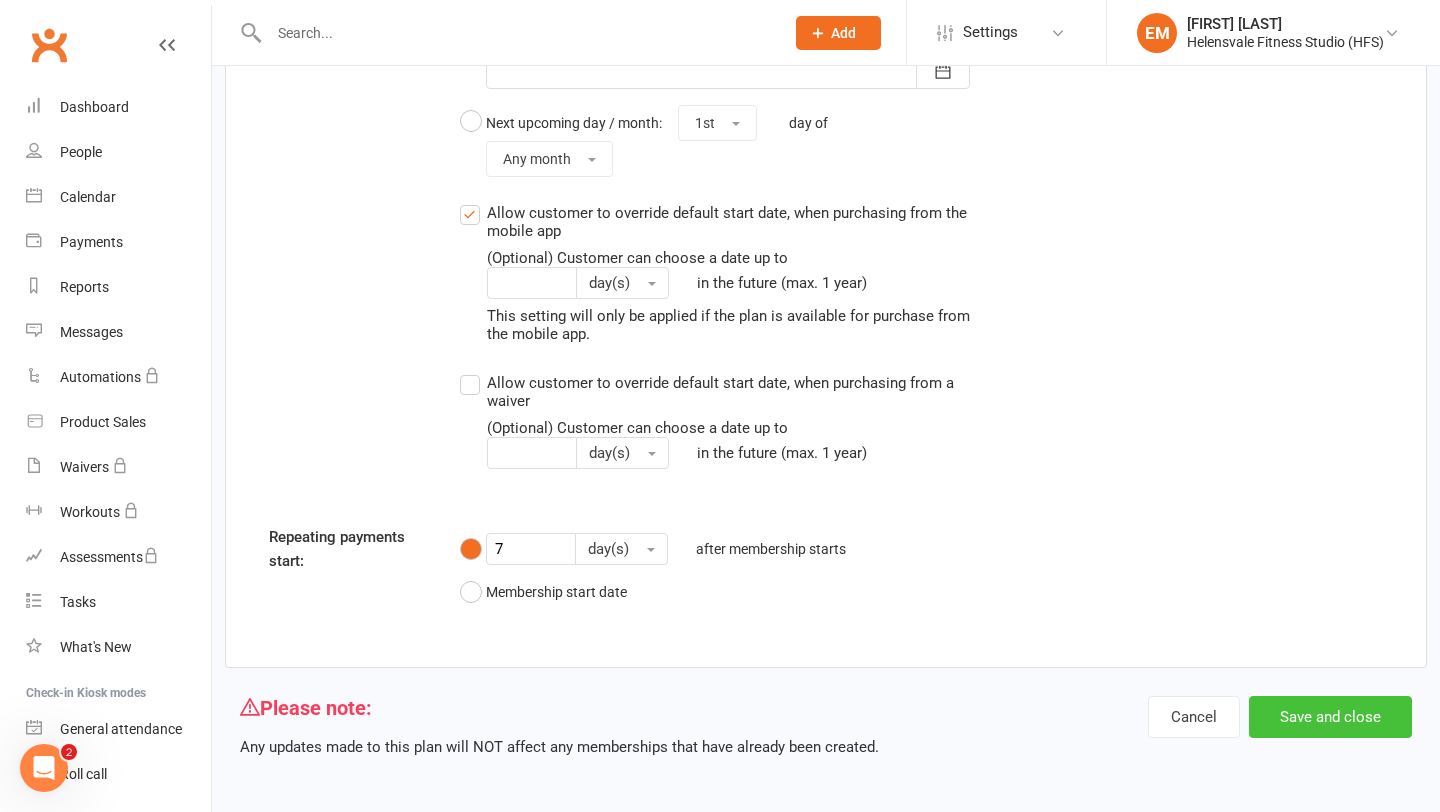 click on "Save and close" at bounding box center (1330, 717) 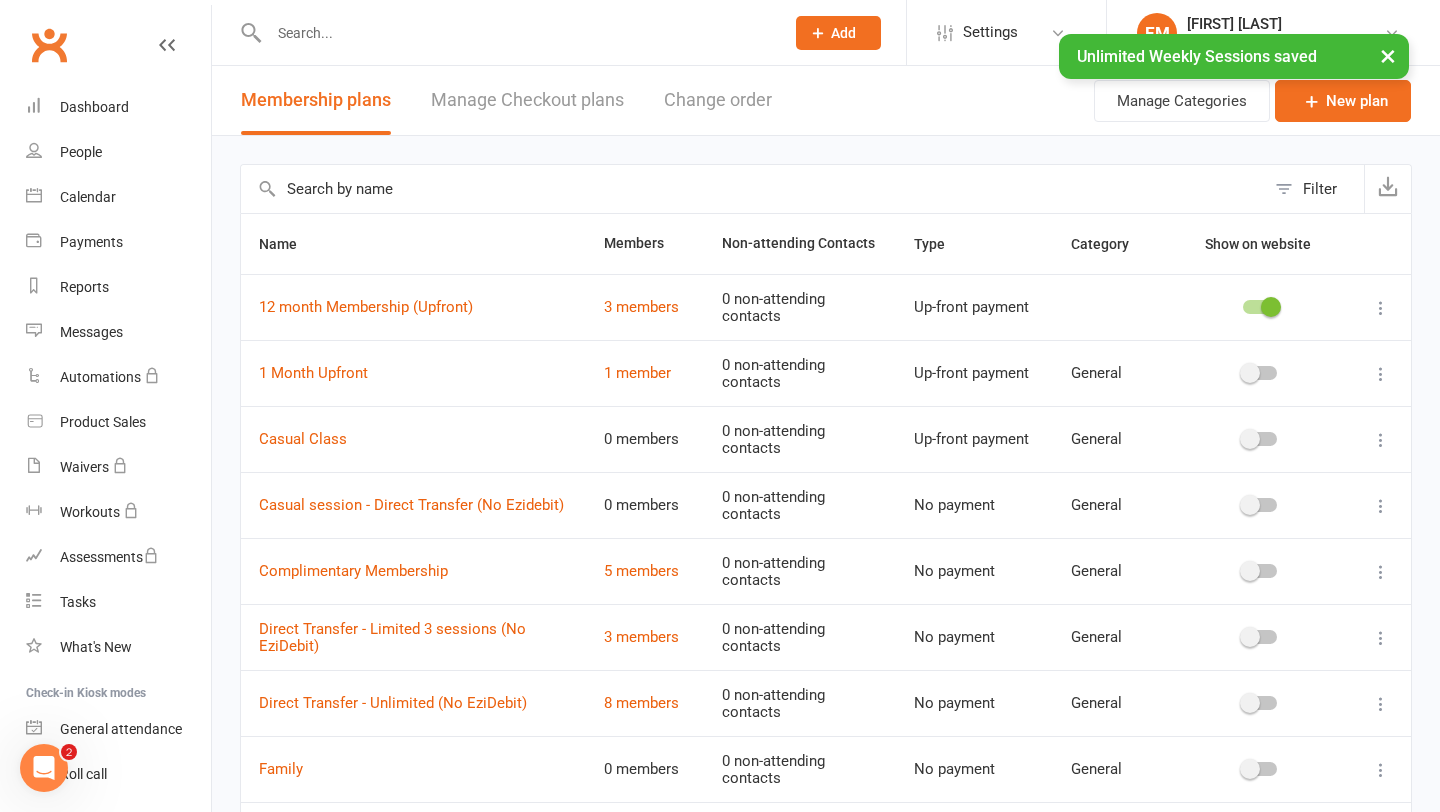 scroll, scrollTop: 88, scrollLeft: 0, axis: vertical 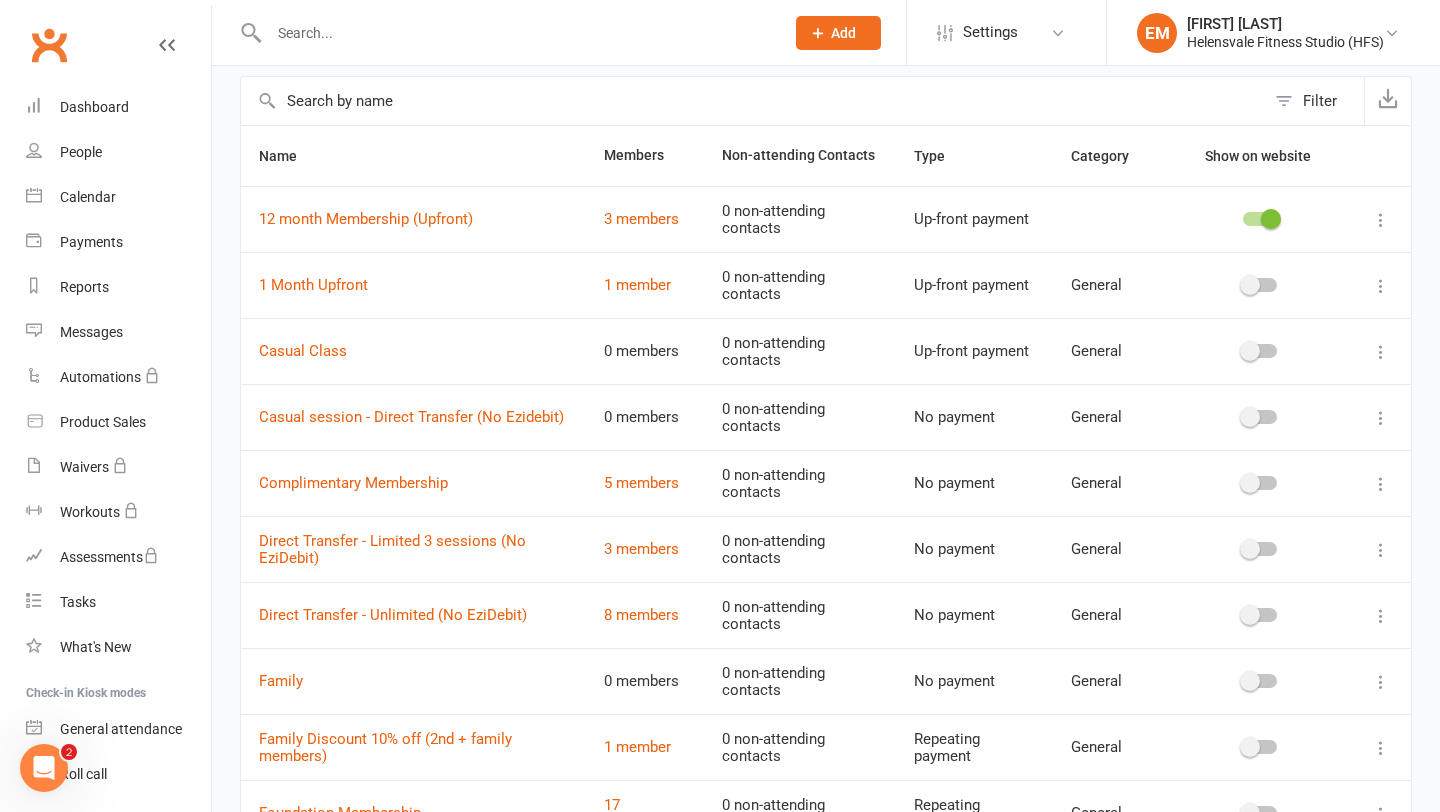 click at bounding box center (516, 33) 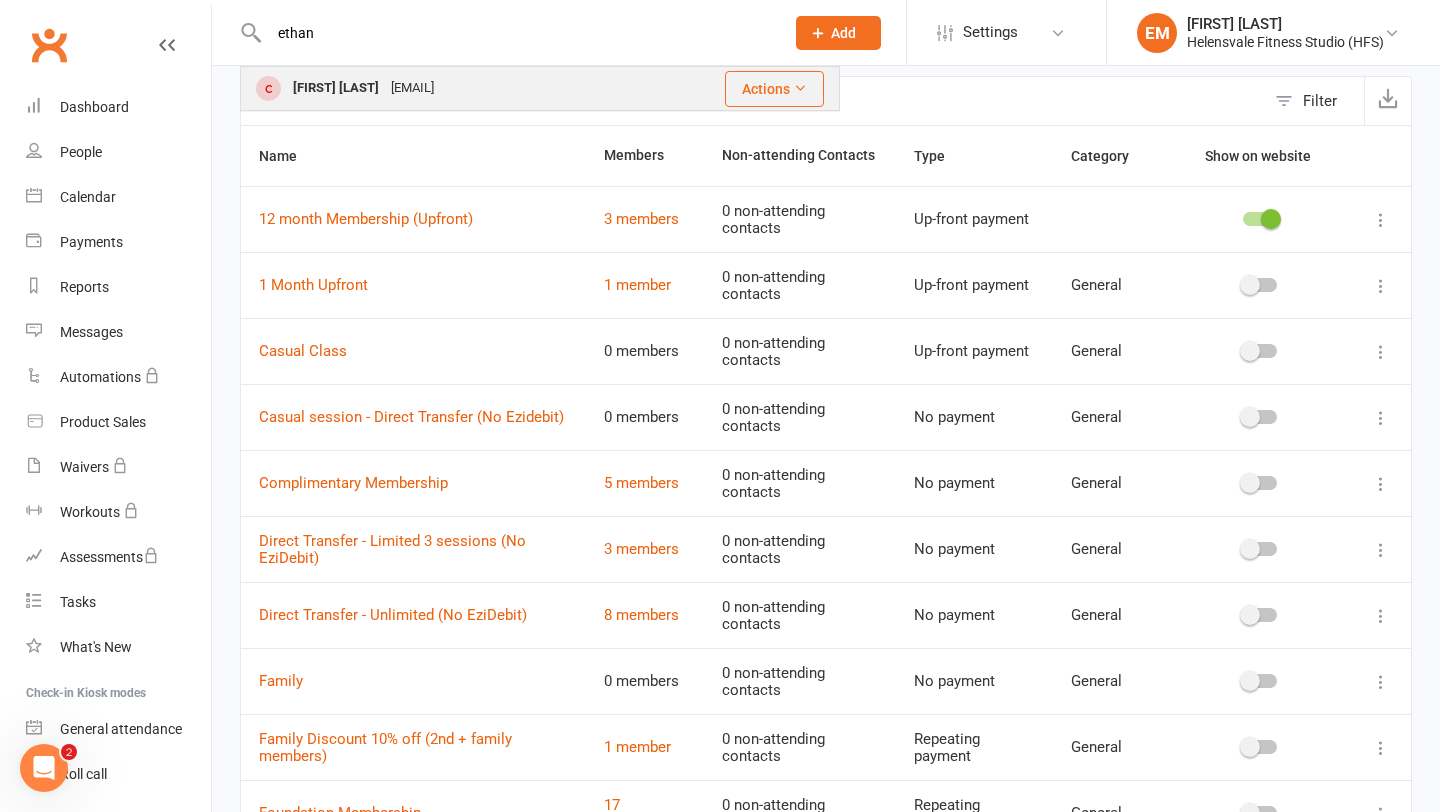 type on "ethan" 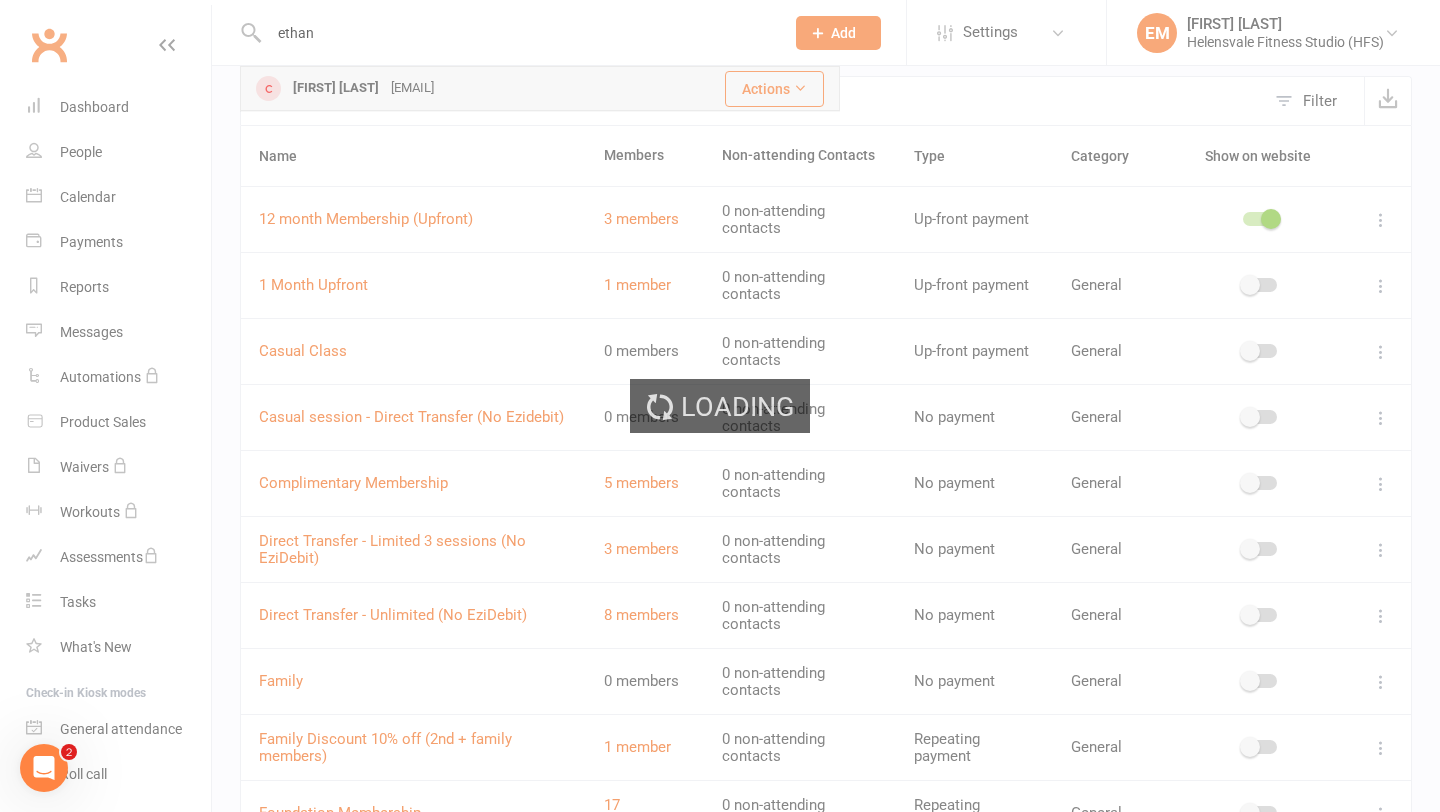 type 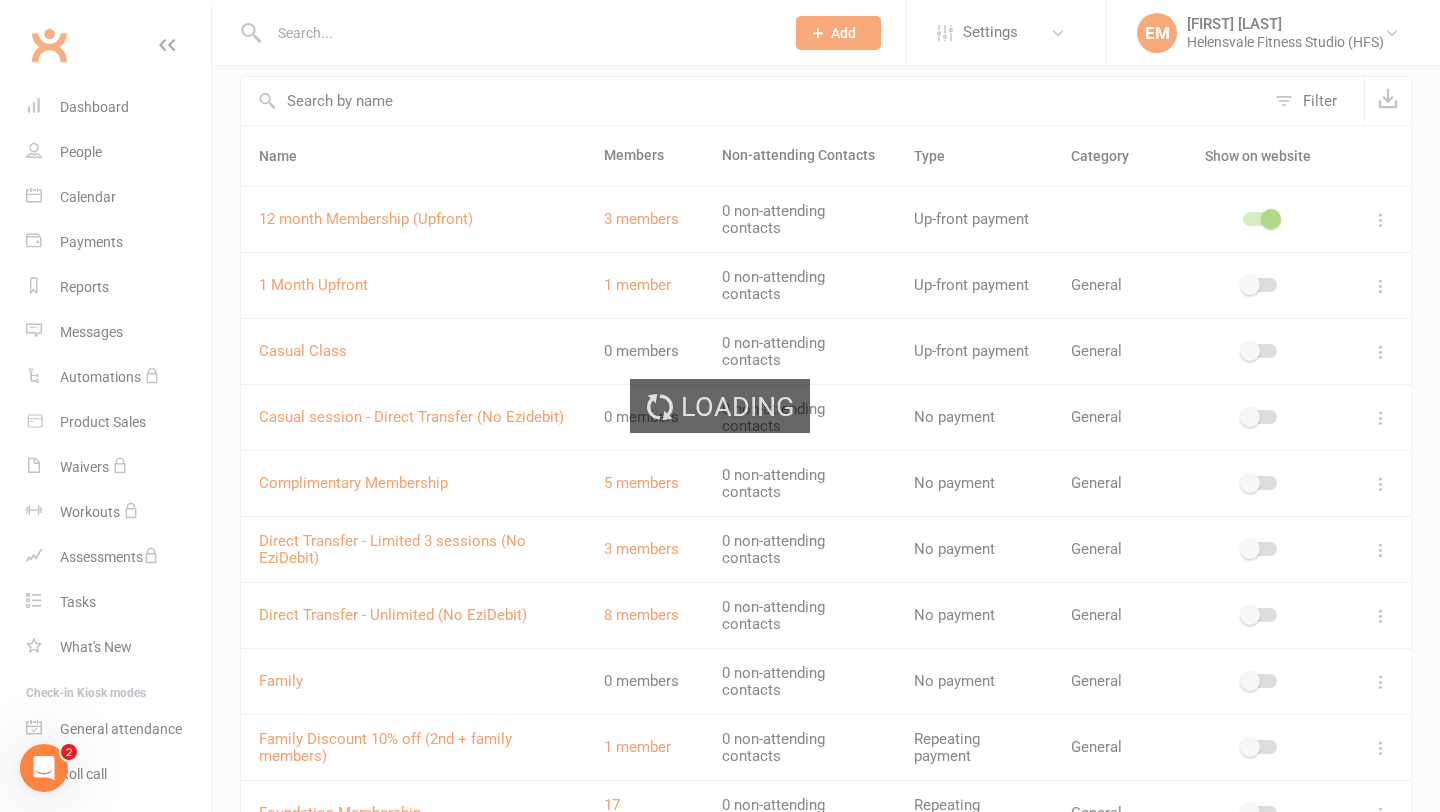 scroll, scrollTop: 0, scrollLeft: 0, axis: both 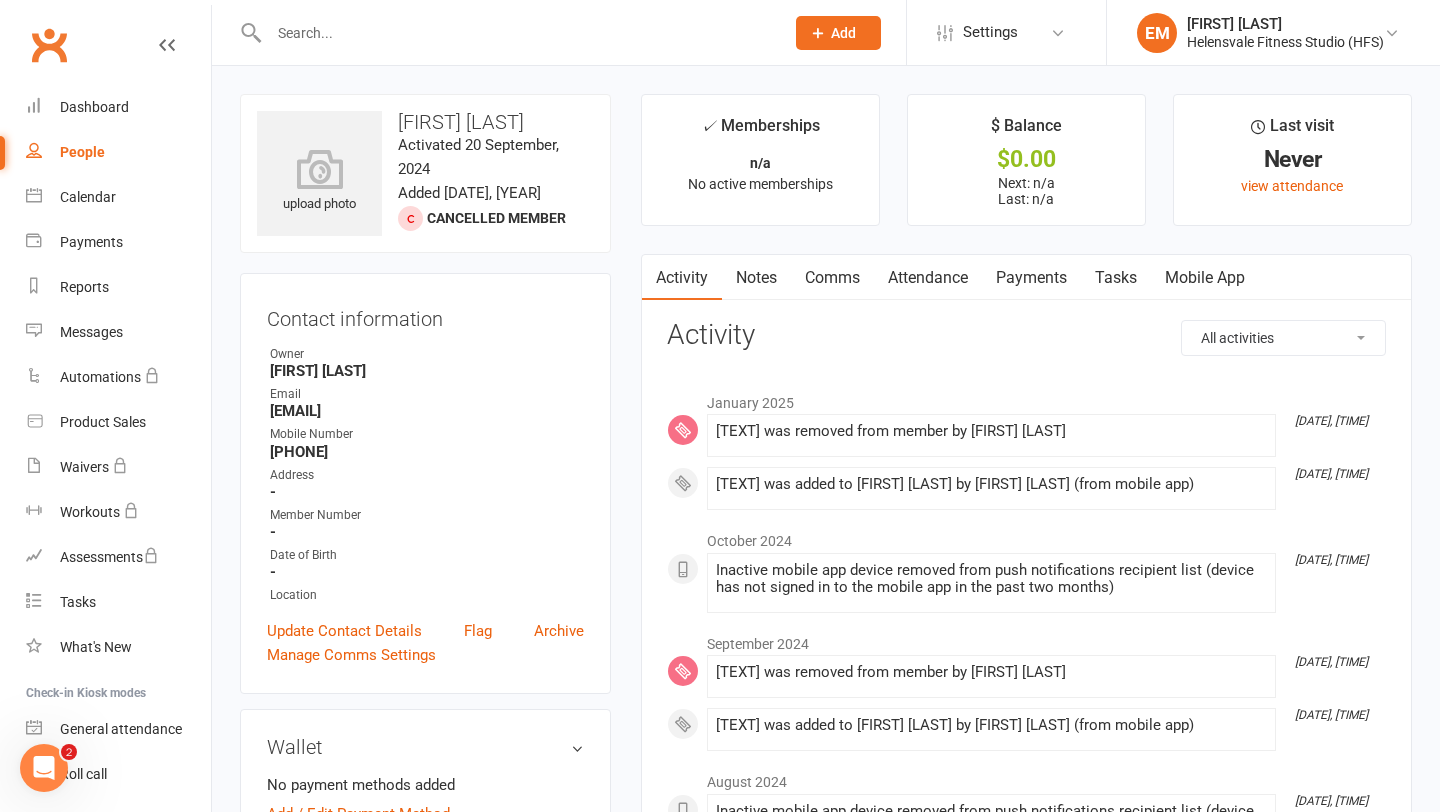 click on "Mobile App" at bounding box center (1205, 278) 